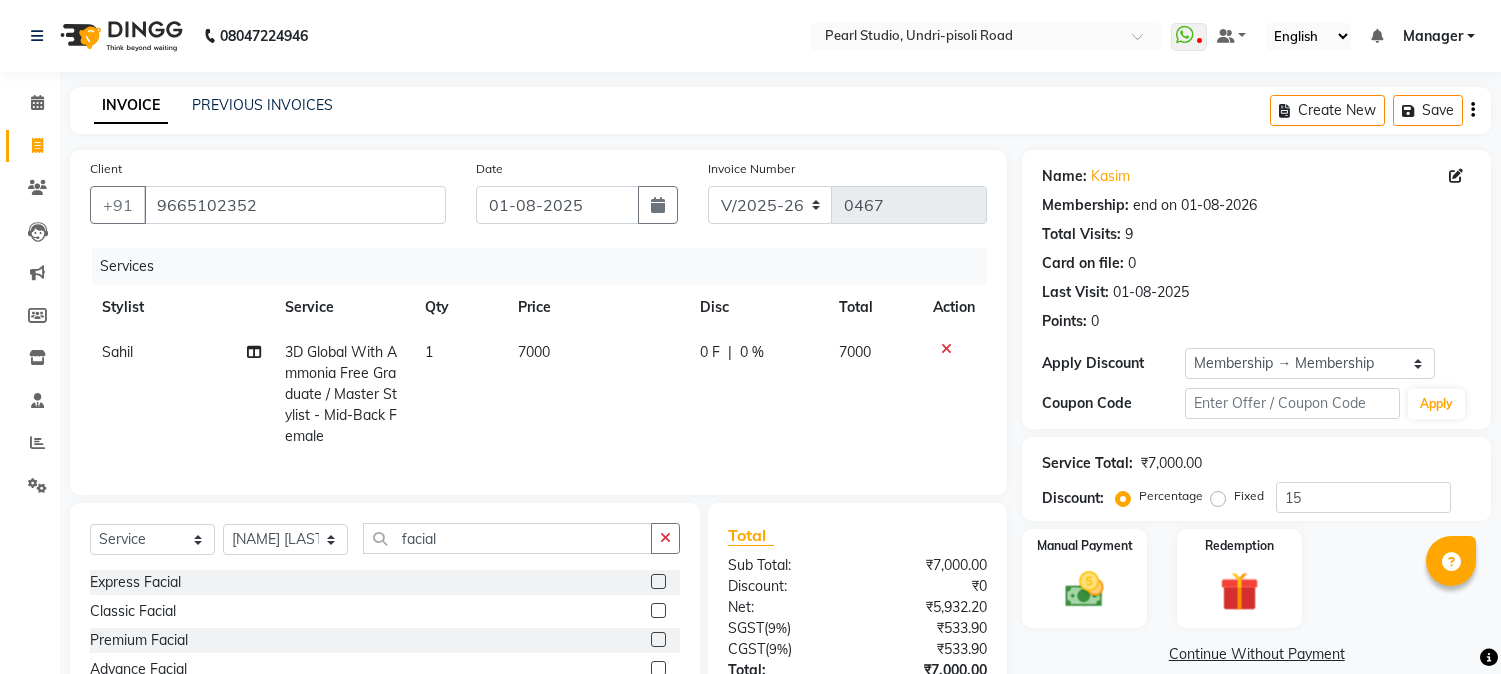 select on "5290" 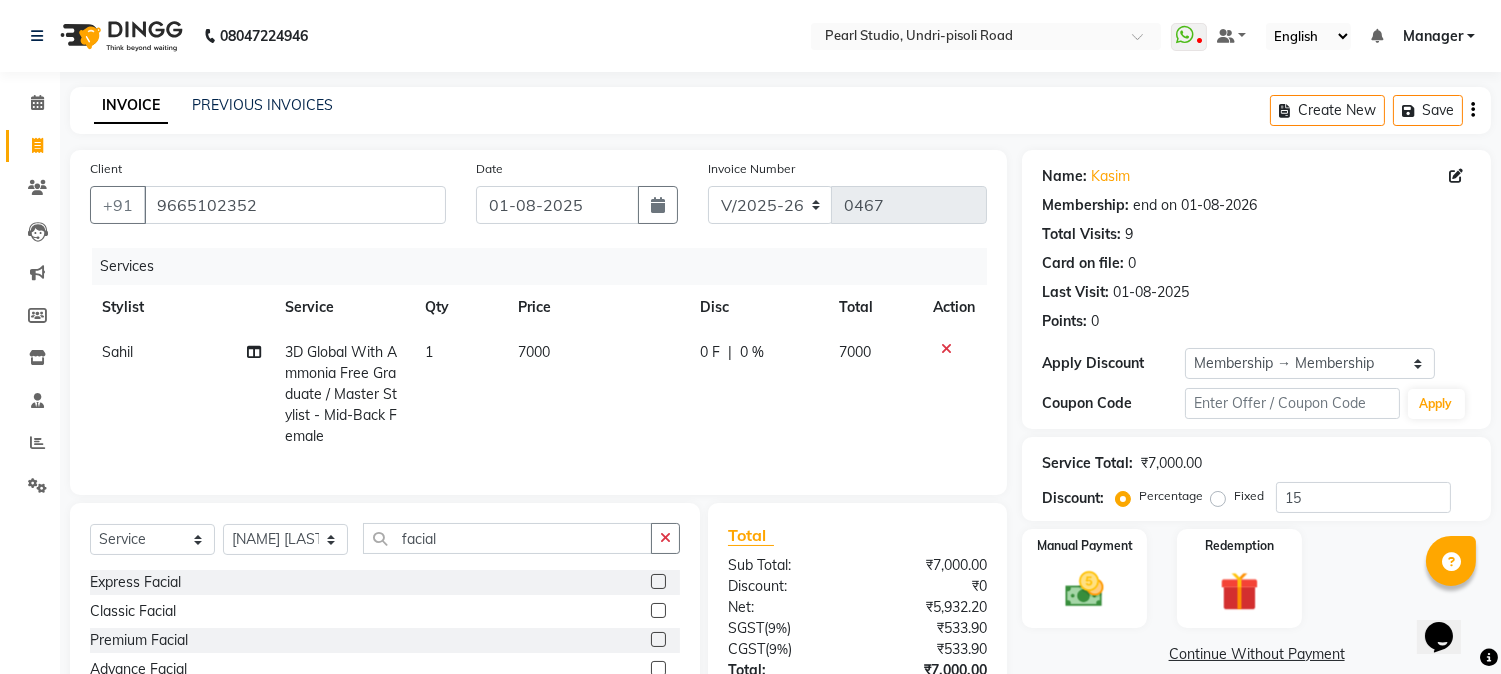 scroll, scrollTop: 0, scrollLeft: 0, axis: both 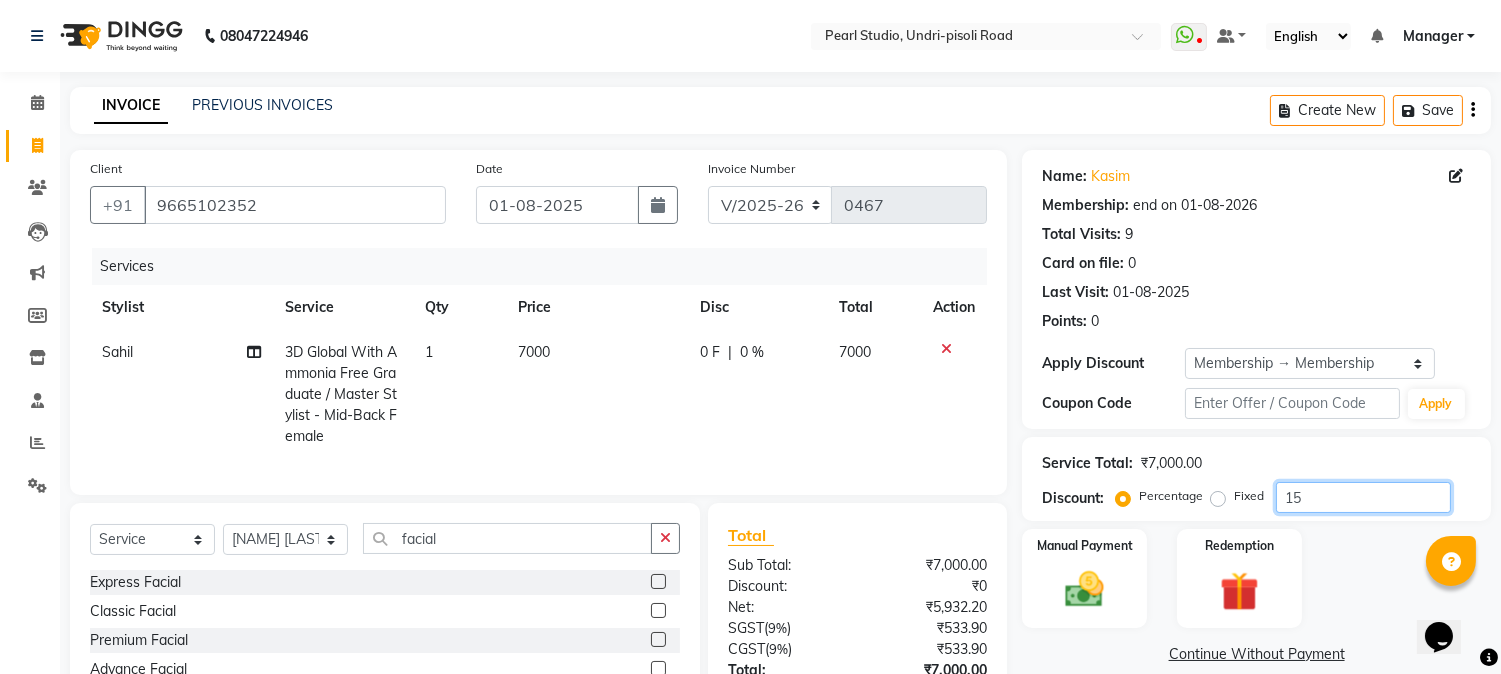 drag, startPoint x: 1334, startPoint y: 490, endPoint x: 1245, endPoint y: 487, distance: 89.050545 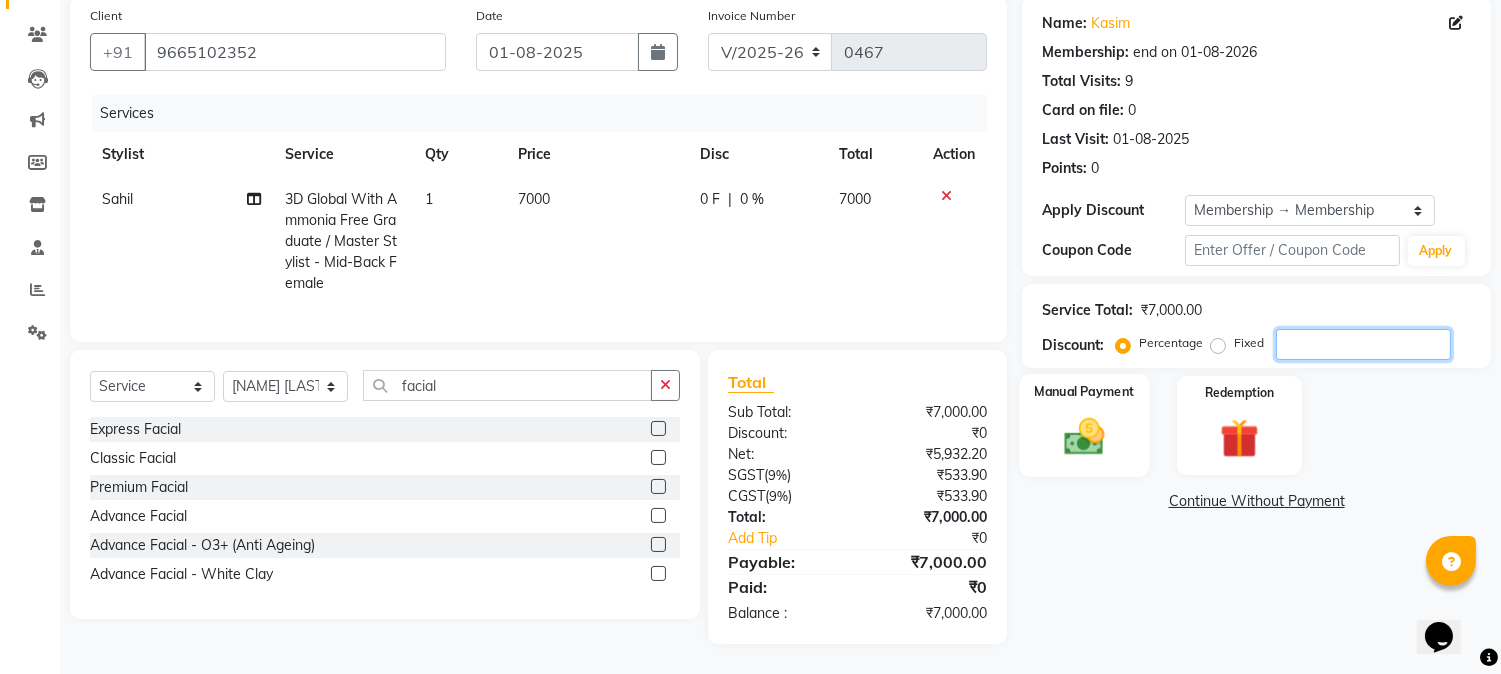 scroll, scrollTop: 170, scrollLeft: 0, axis: vertical 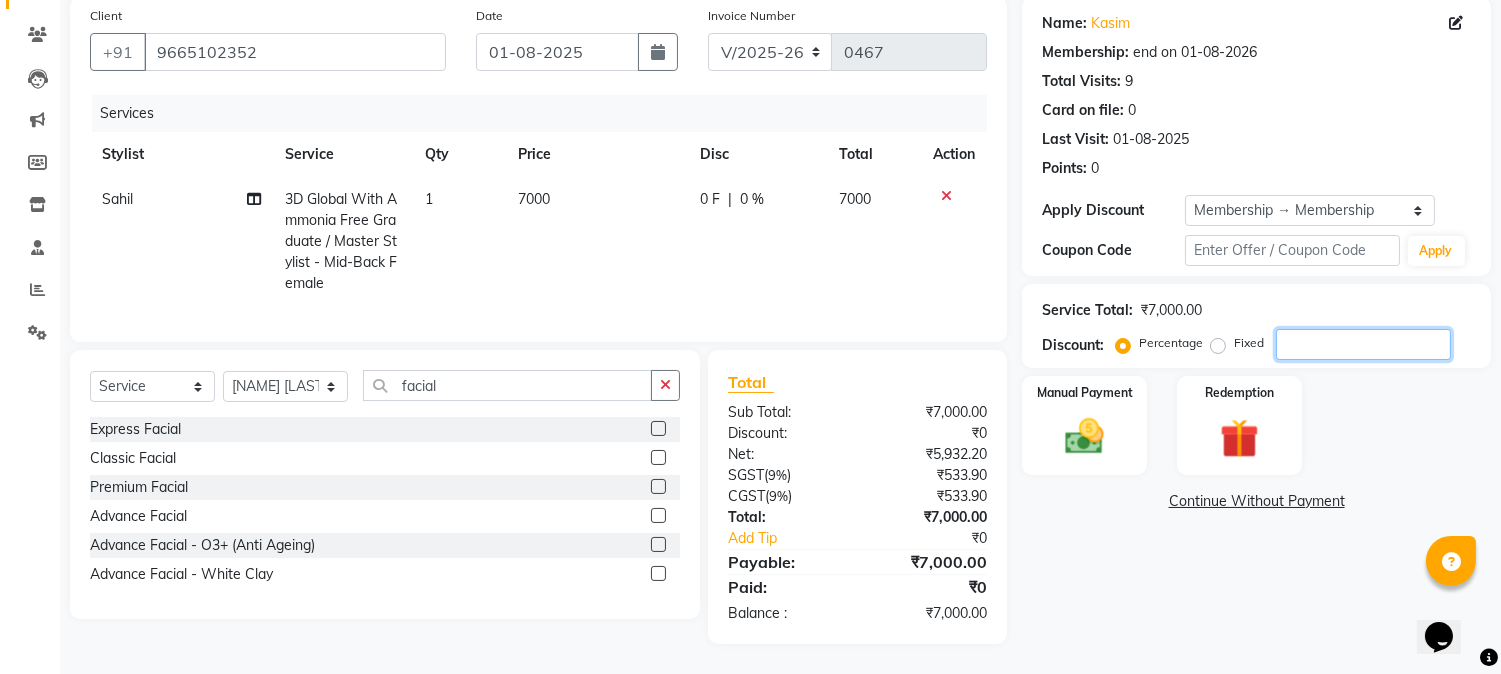 type 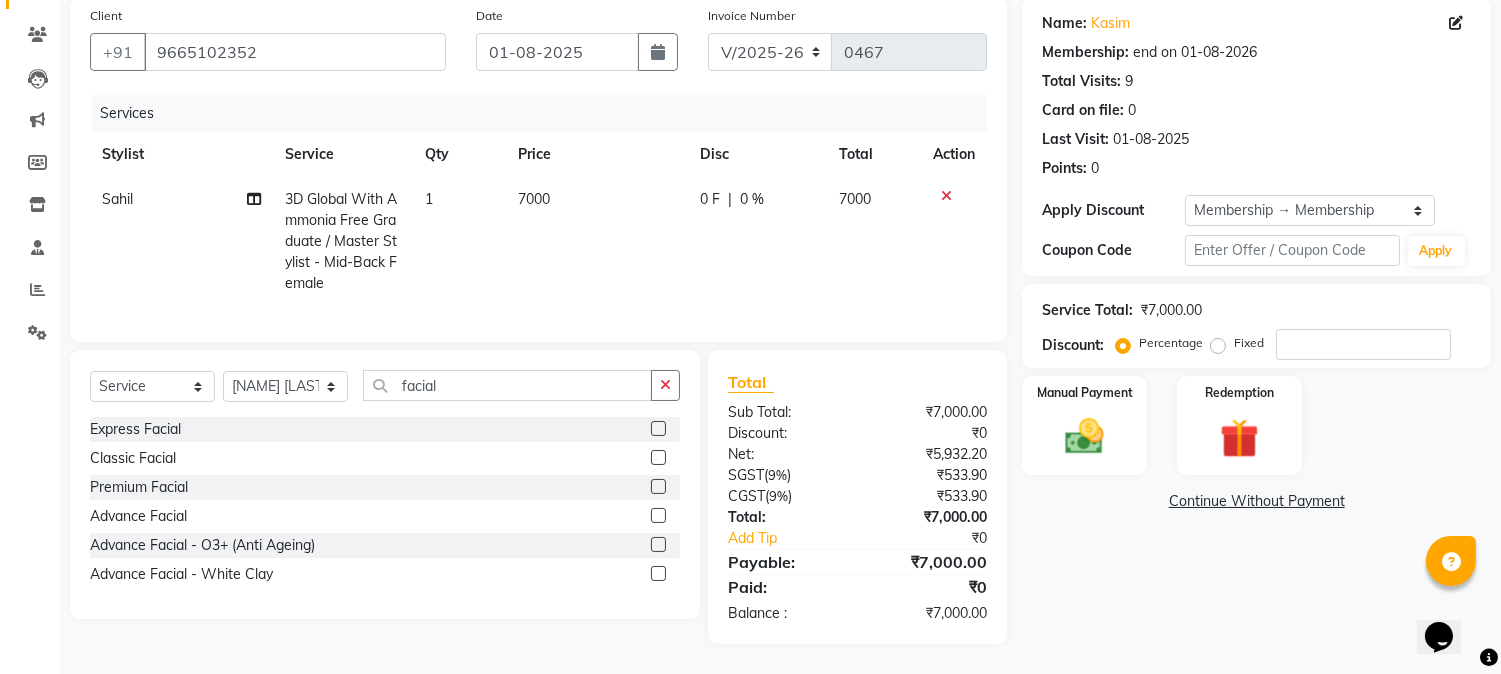 click on "Name: [NAME]  Membership: end on [DATE] Total Visits:  9 Card on file:  0 Last Visit:   [DATE] Points:   0  Apply Discount Select Membership → Membership Coupon Code Apply Service Total:  ₹7,000.00  Discount:  Percentage   Fixed  Manual Payment Redemption  Continue Without Payment" 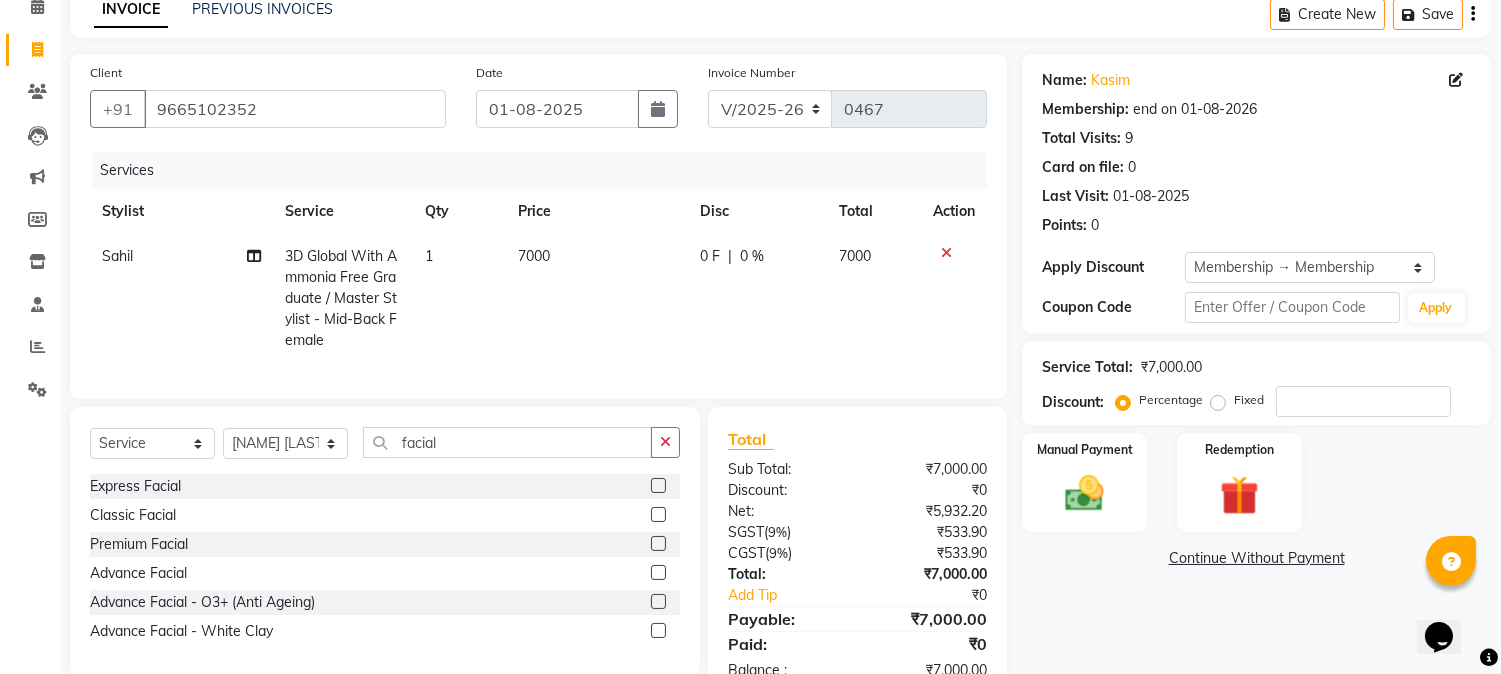 scroll, scrollTop: 58, scrollLeft: 0, axis: vertical 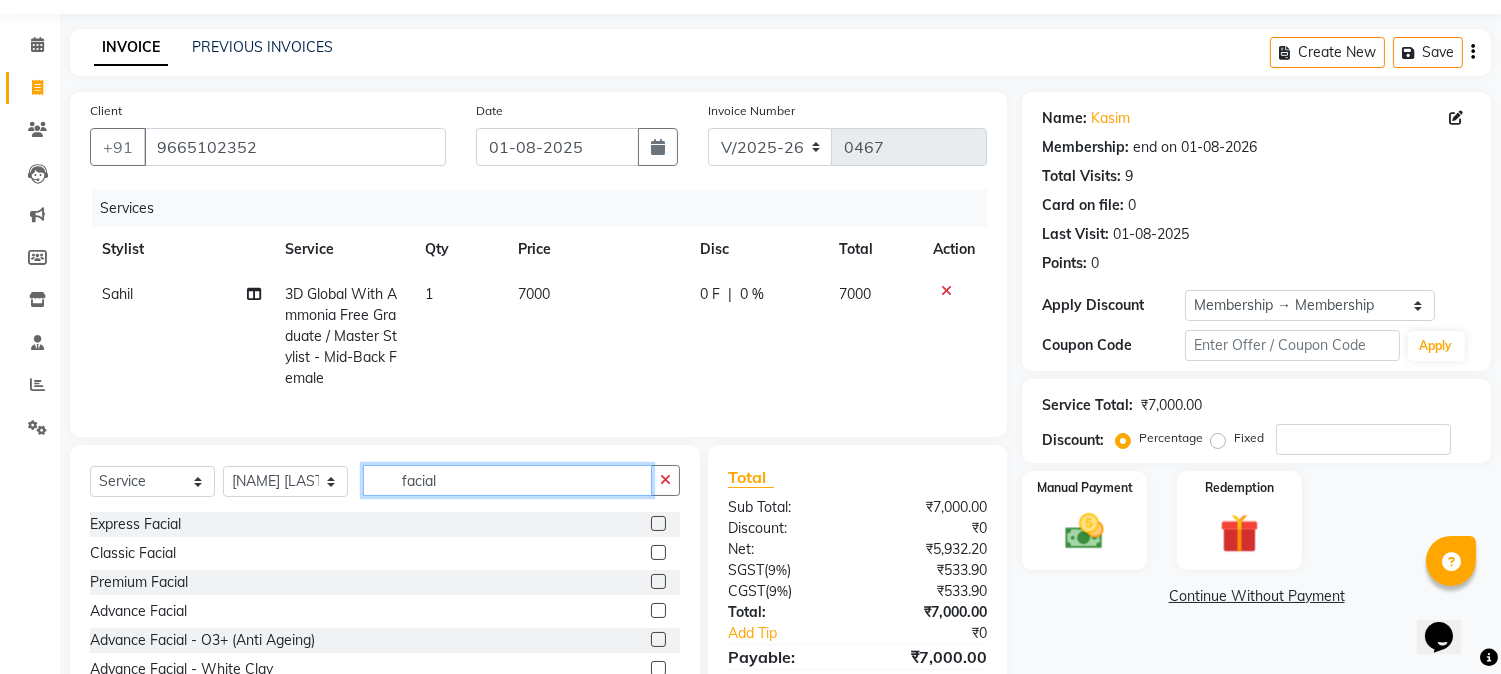 drag, startPoint x: 457, startPoint y: 494, endPoint x: 312, endPoint y: 492, distance: 145.0138 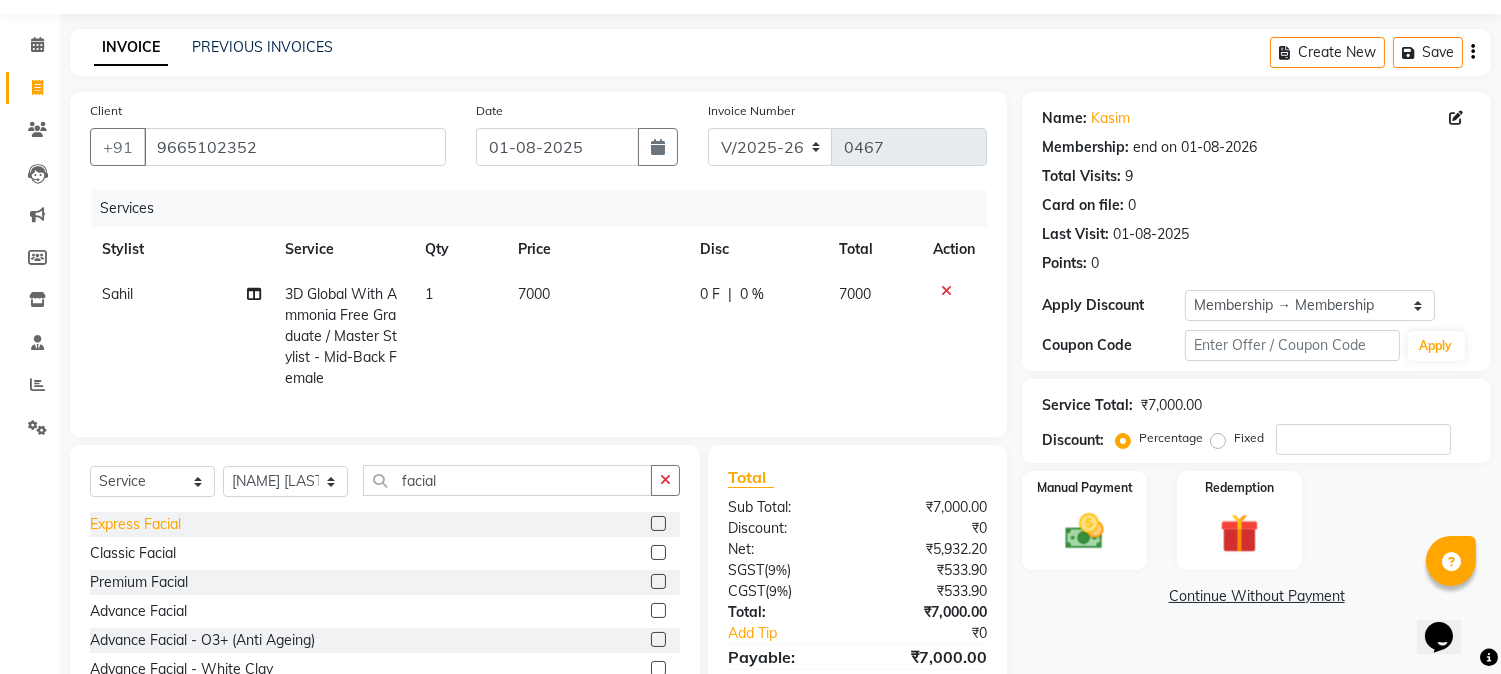click on "Express Facial" 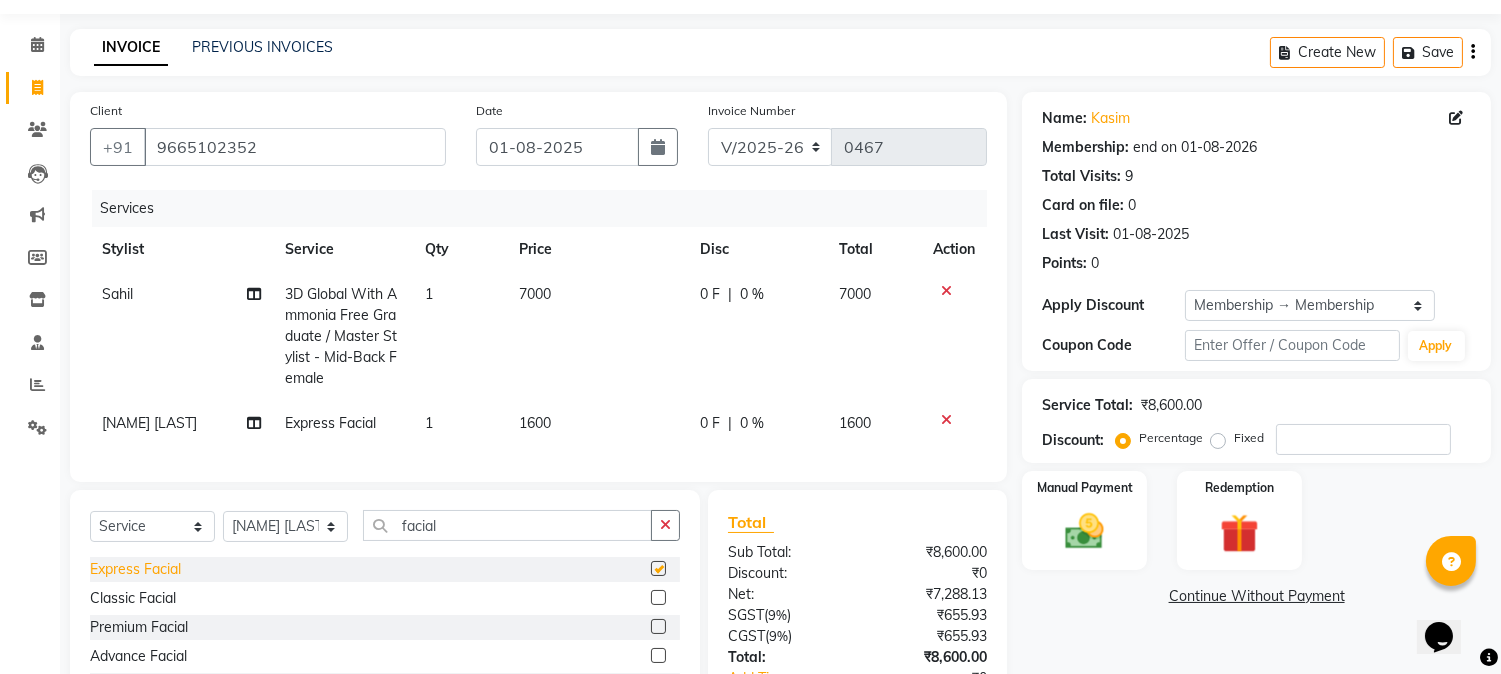checkbox on "false" 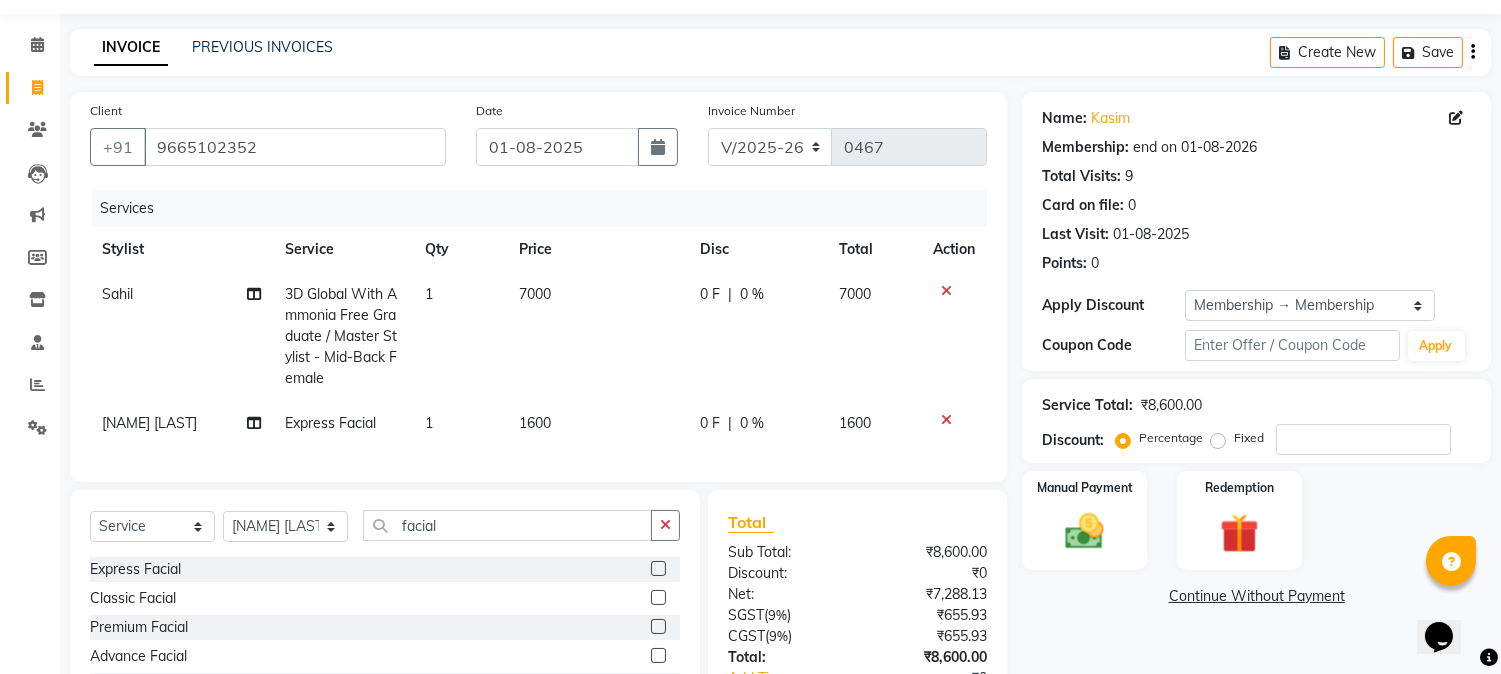 click on "1600" 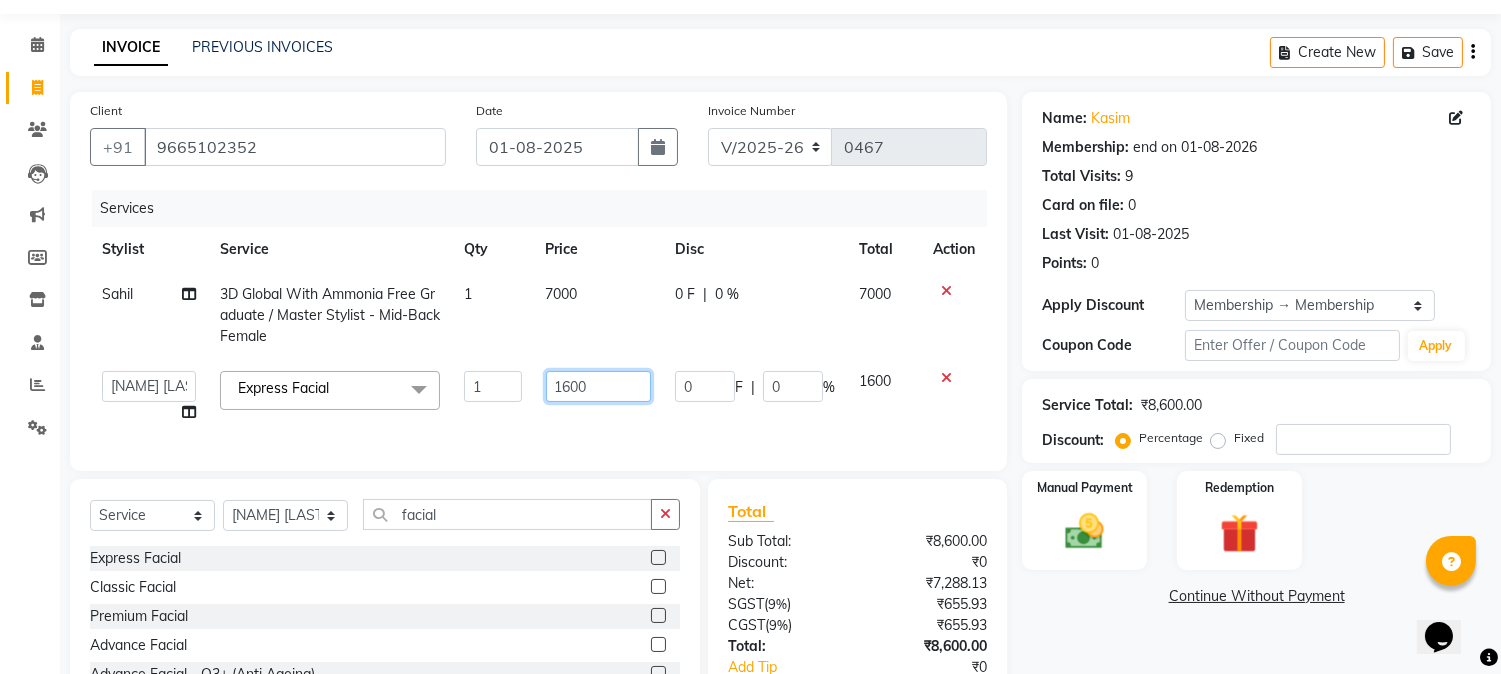 click on "1600" 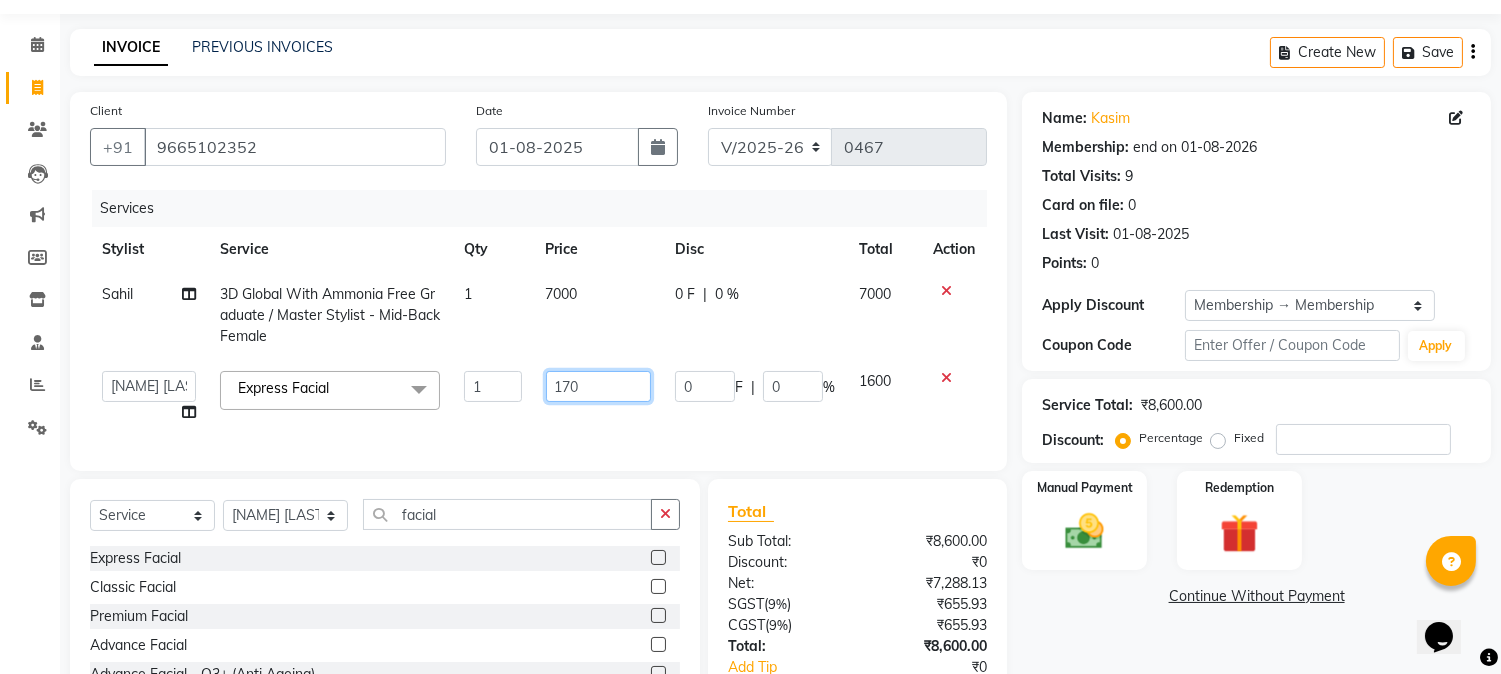 type on "1700" 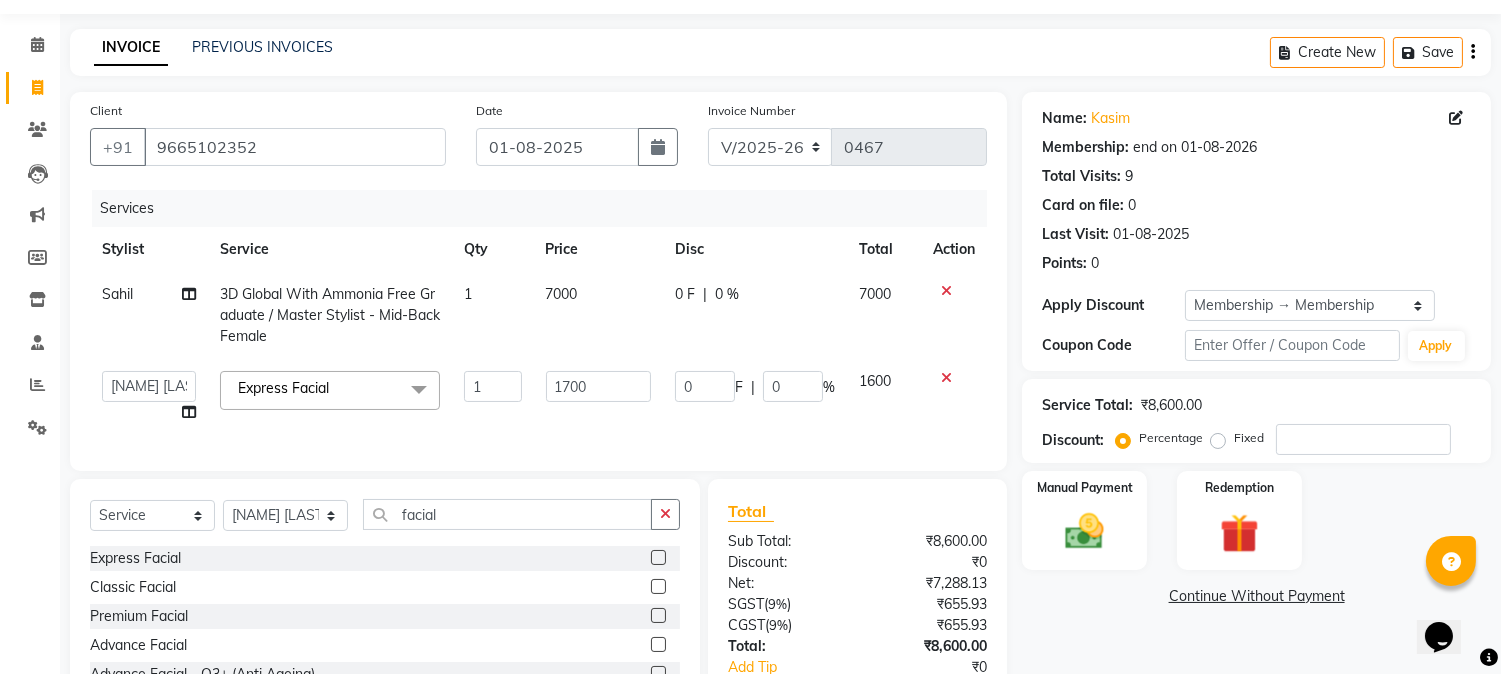 click on "Name: [NAME]  Membership: end on [DATE] Total Visits:  9 Card on file:  0 Last Visit:   [DATE] Points:   0  Apply Discount Select Membership → Membership Coupon Code Apply Service Total:  ₹8,600.00  Discount:  Percentage   Fixed  Manual Payment Redemption  Continue Without Payment" 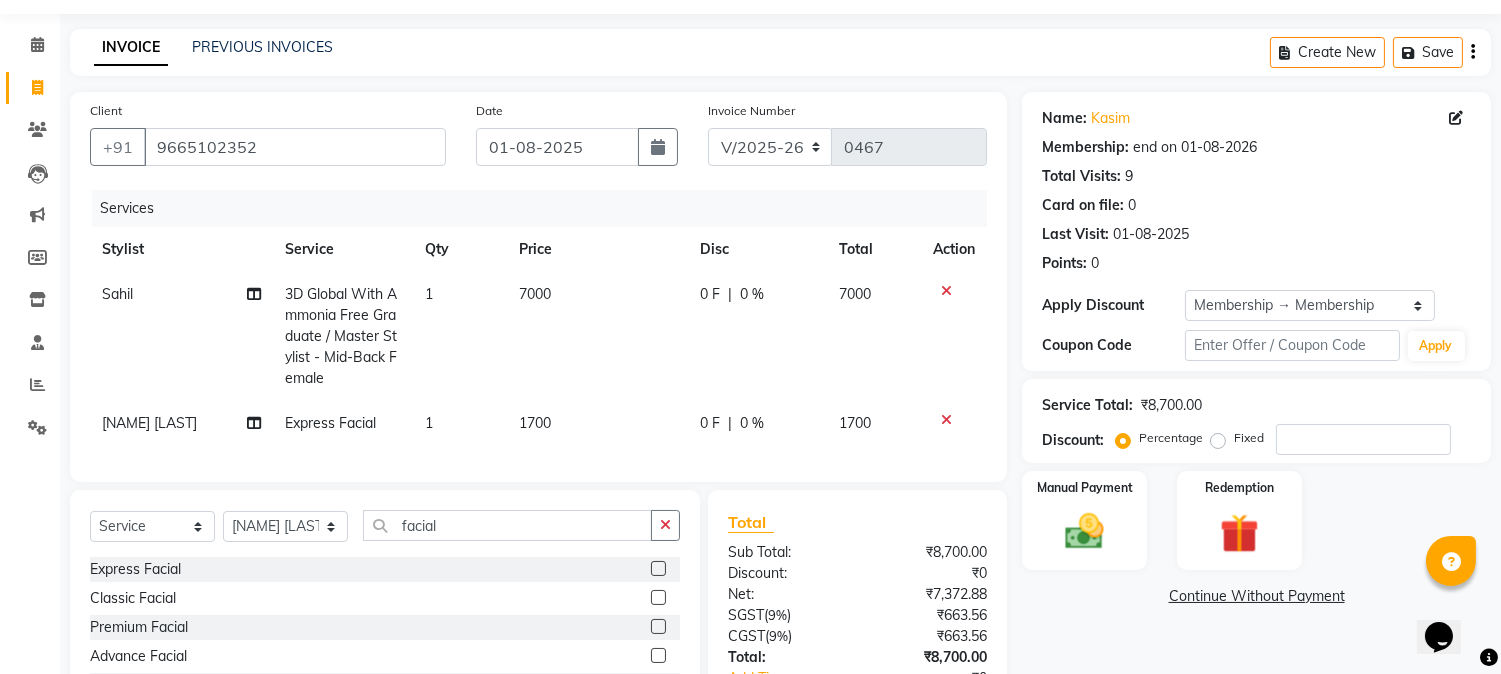 scroll, scrollTop: 170, scrollLeft: 0, axis: vertical 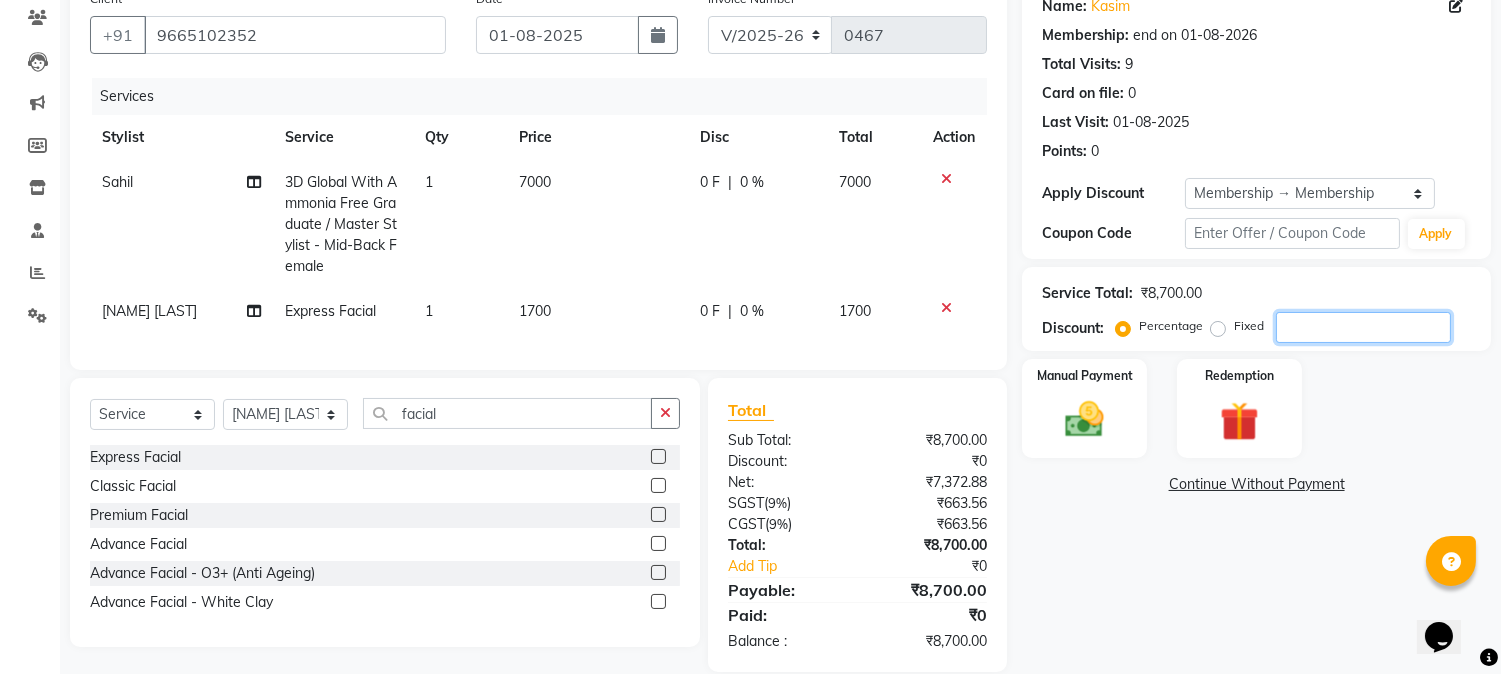 click 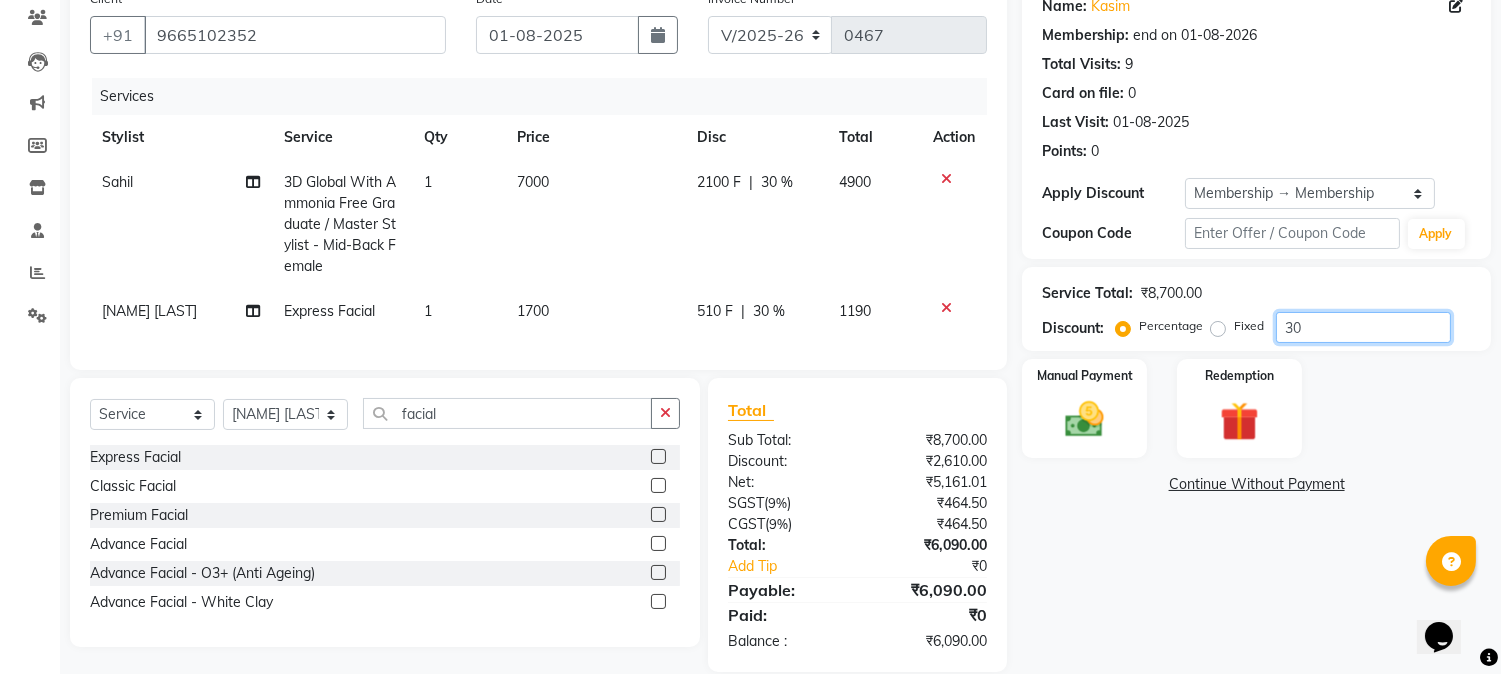 type on "30" 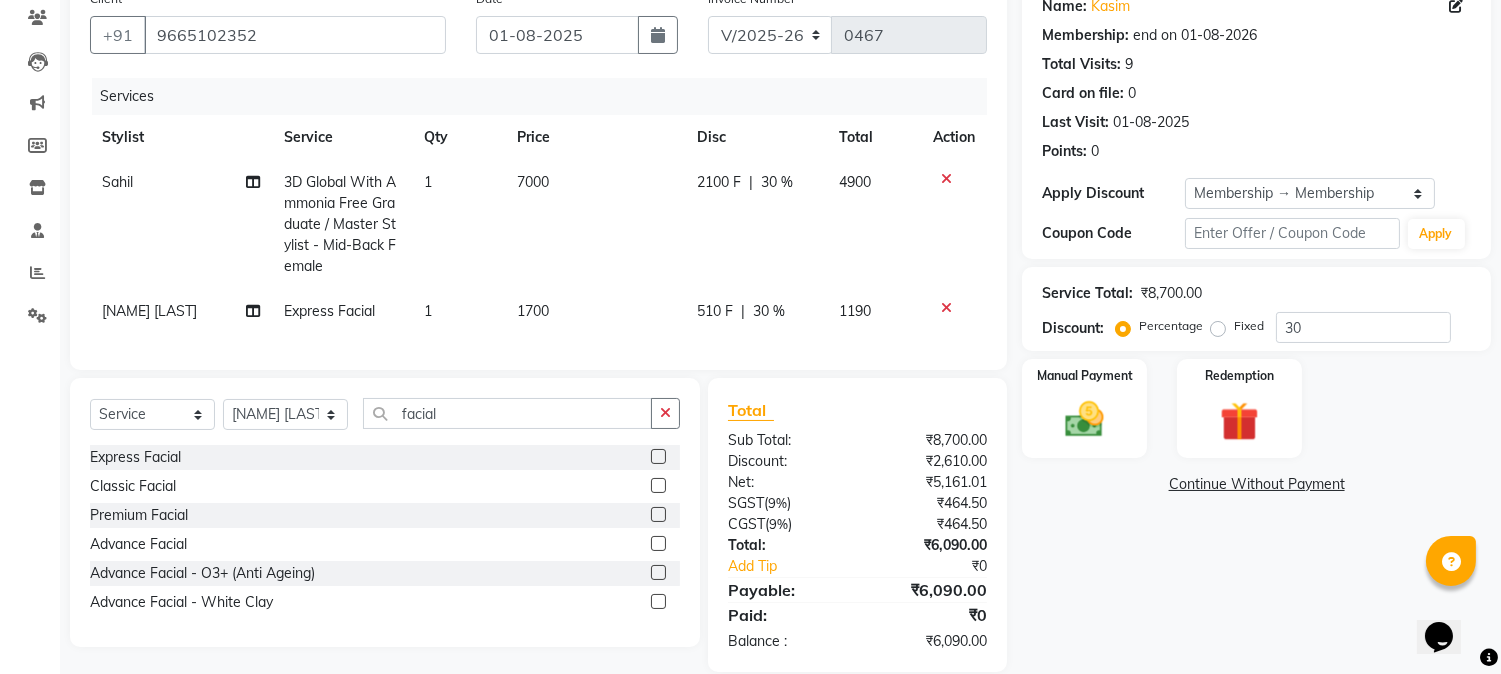 click on "Name: [NAME]  Membership: end on [DATE] Total Visits:  9 Card on file:  0 Last Visit:   [DATE] Points:   0  Apply Discount Select Membership → Membership Coupon Code Apply Service Total:  ₹8,700.00  Discount:  Percentage   Fixed  30 Manual Payment Redemption  Continue Without Payment" 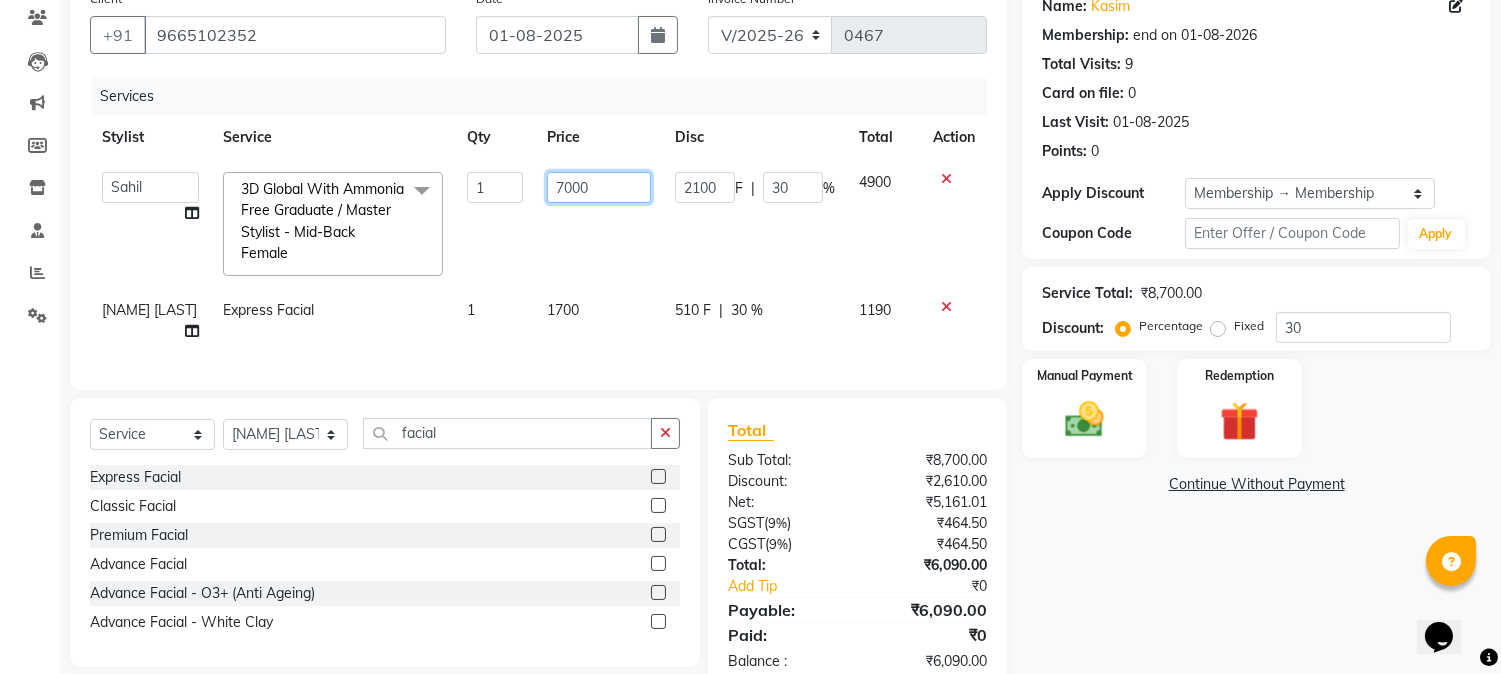 drag, startPoint x: 602, startPoint y: 184, endPoint x: 466, endPoint y: 178, distance: 136.1323 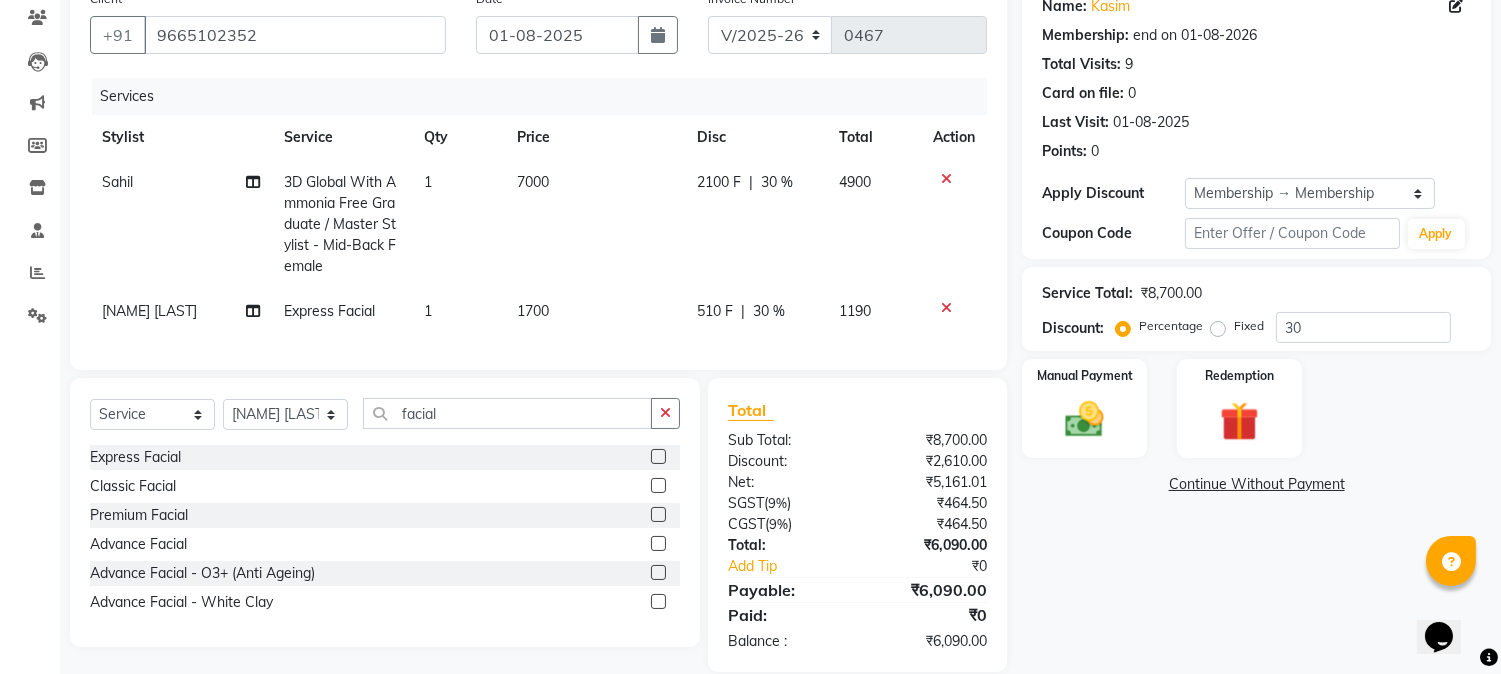 click on "Name: [NAME]  Membership: end on [DATE] Total Visits:  9 Card on file:  0 Last Visit:   [DATE] Points:   0  Apply Discount Select Membership → Membership Coupon Code Apply Service Total:  ₹8,700.00  Discount:  Percentage   Fixed  30 Manual Payment Redemption  Continue Without Payment" 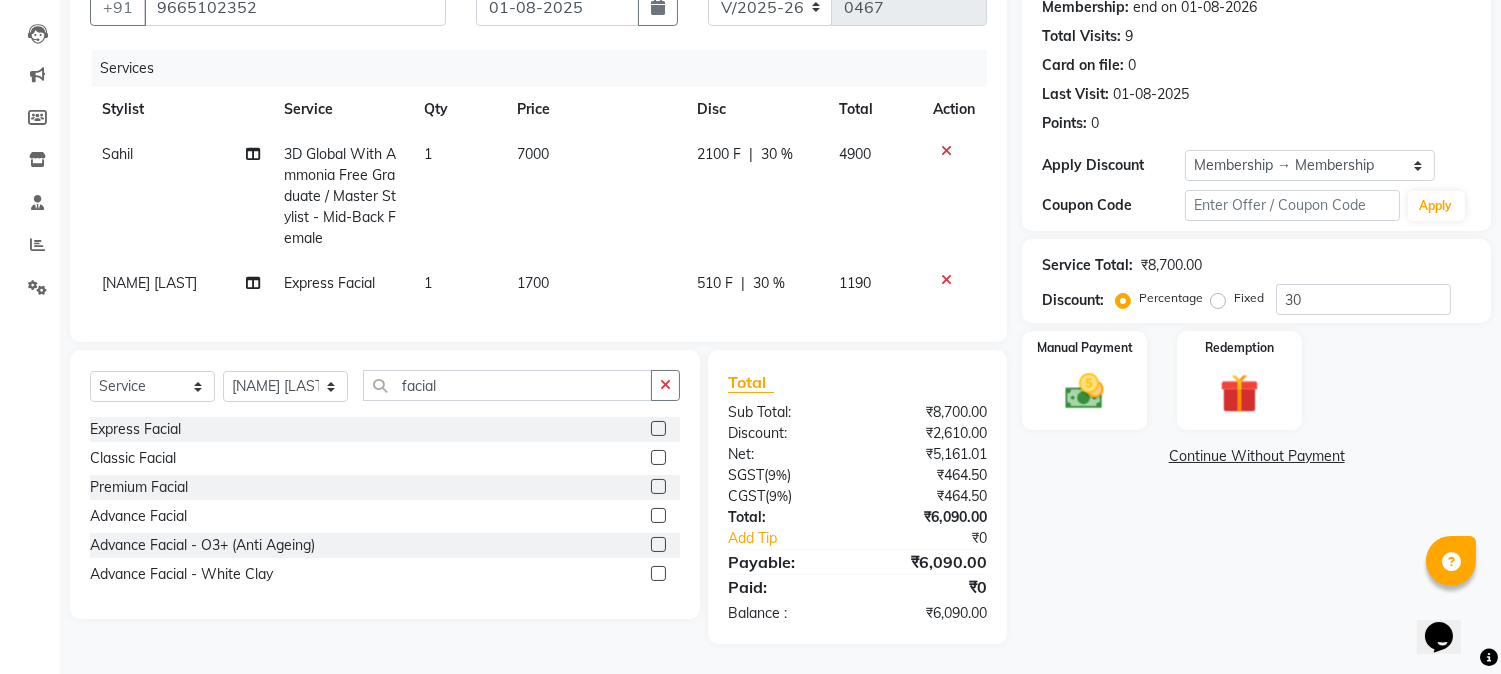 scroll, scrollTop: 214, scrollLeft: 0, axis: vertical 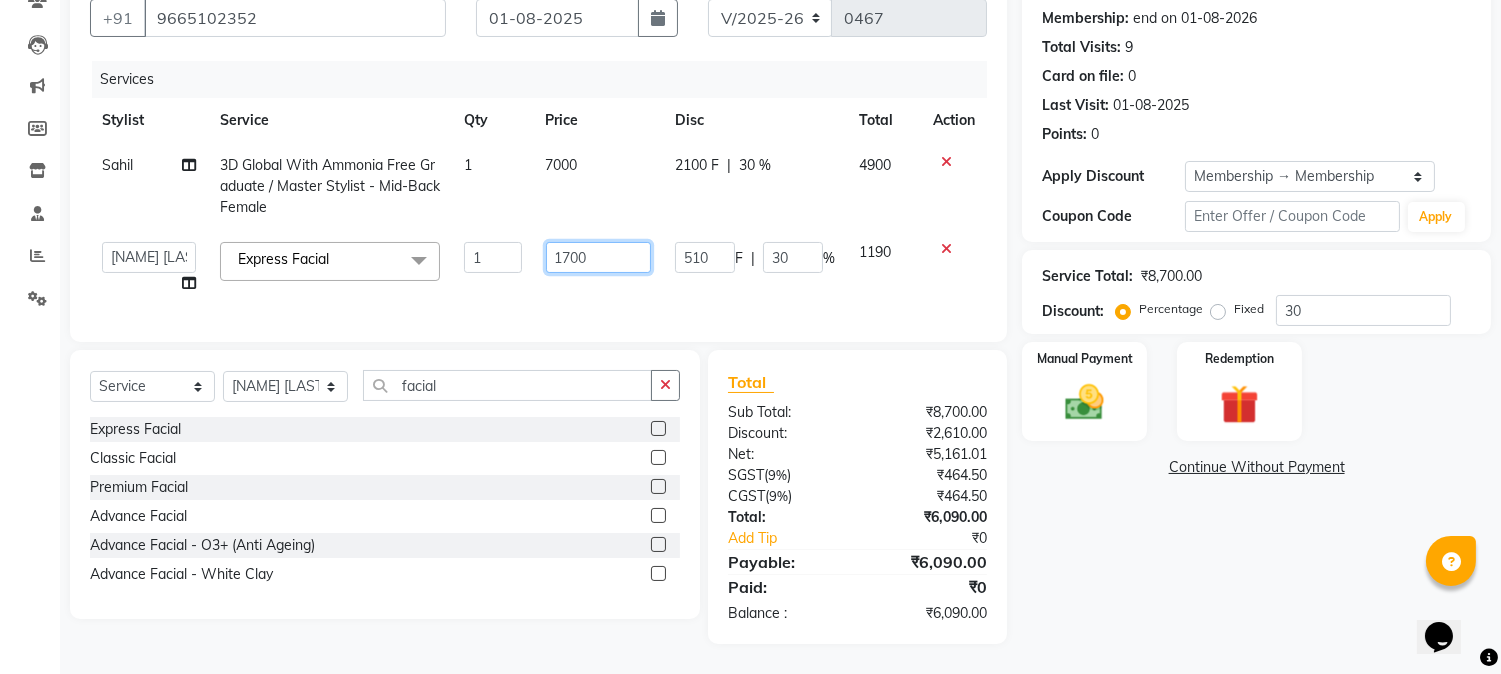 click on "1700" 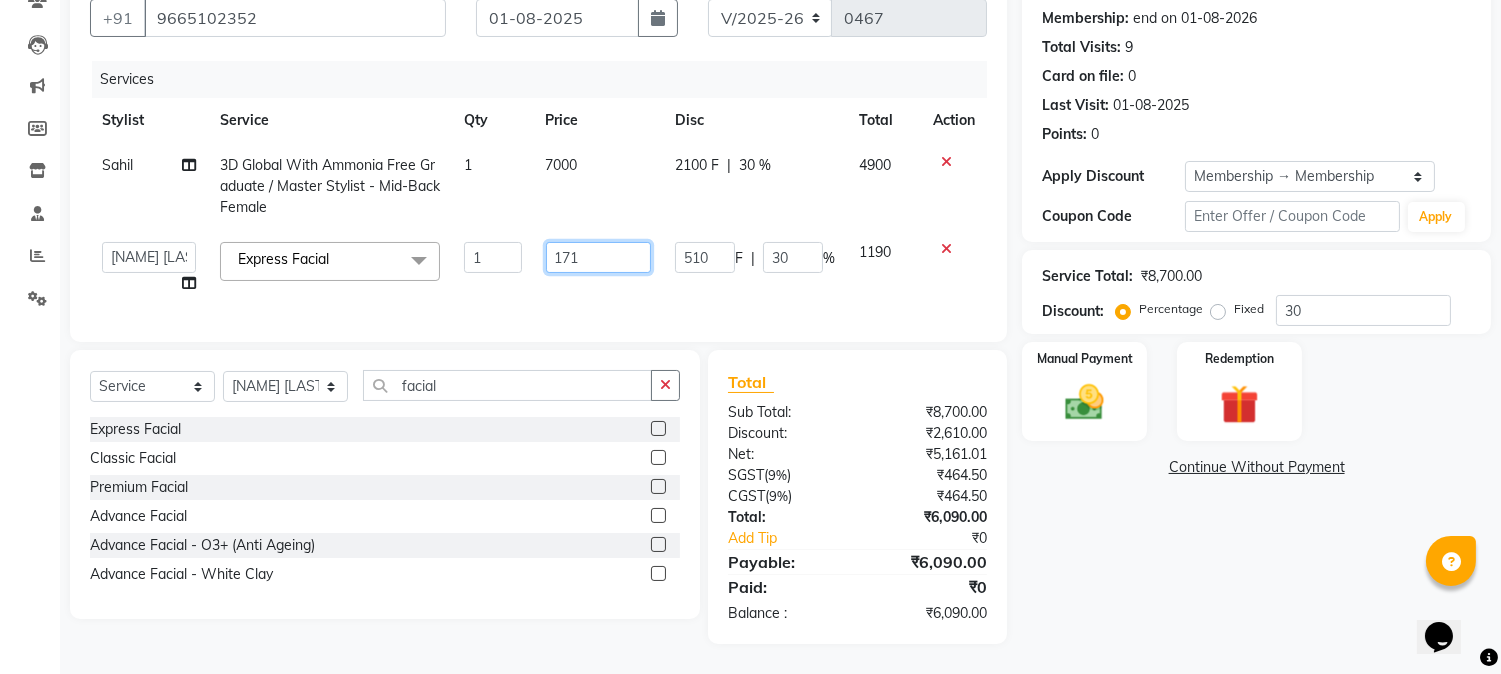 type on "1710" 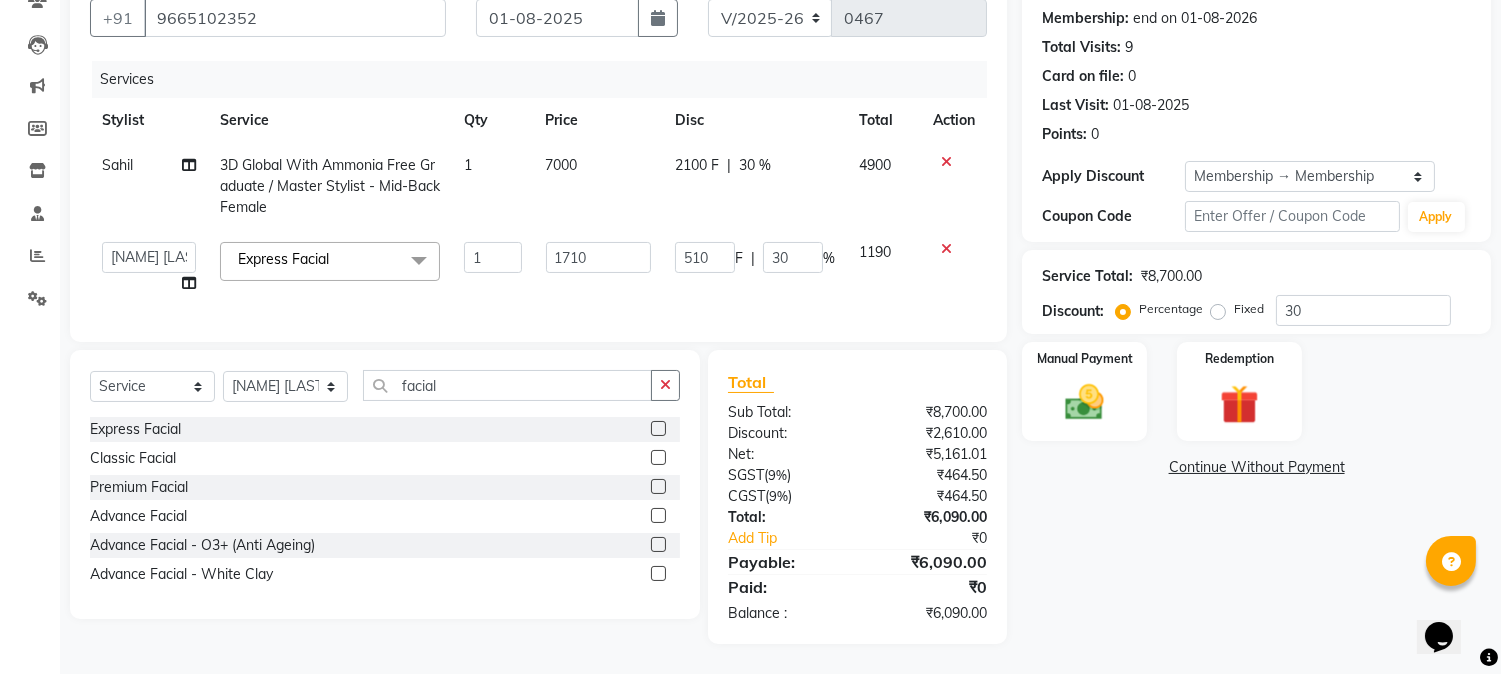 click on "Name: [NAME]  Membership: end on [DATE] Total Visits:  9 Card on file:  0 Last Visit:   [DATE] Points:   0  Apply Discount Select Membership → Membership Coupon Code Apply Service Total:  ₹8,700.00  Discount:  Percentage   Fixed  30 Manual Payment Redemption  Continue Without Payment" 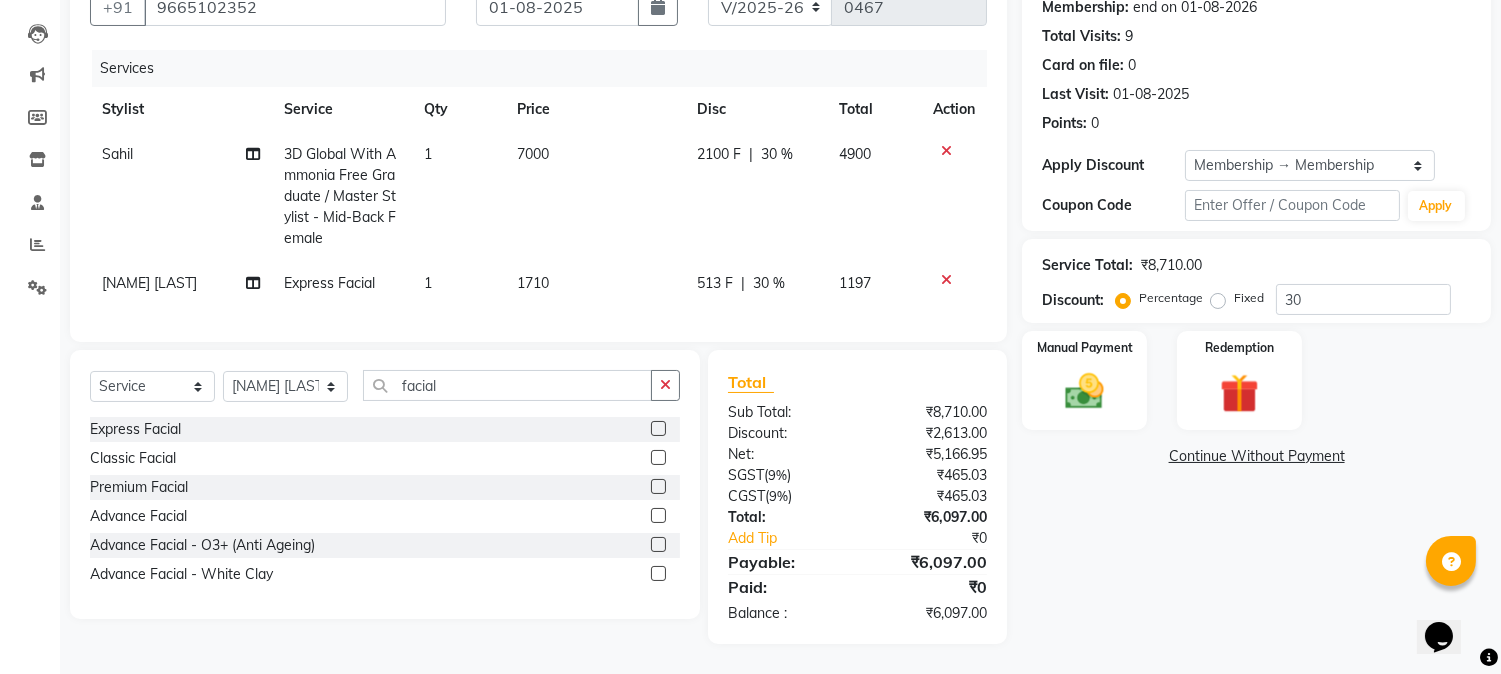 click on "1710" 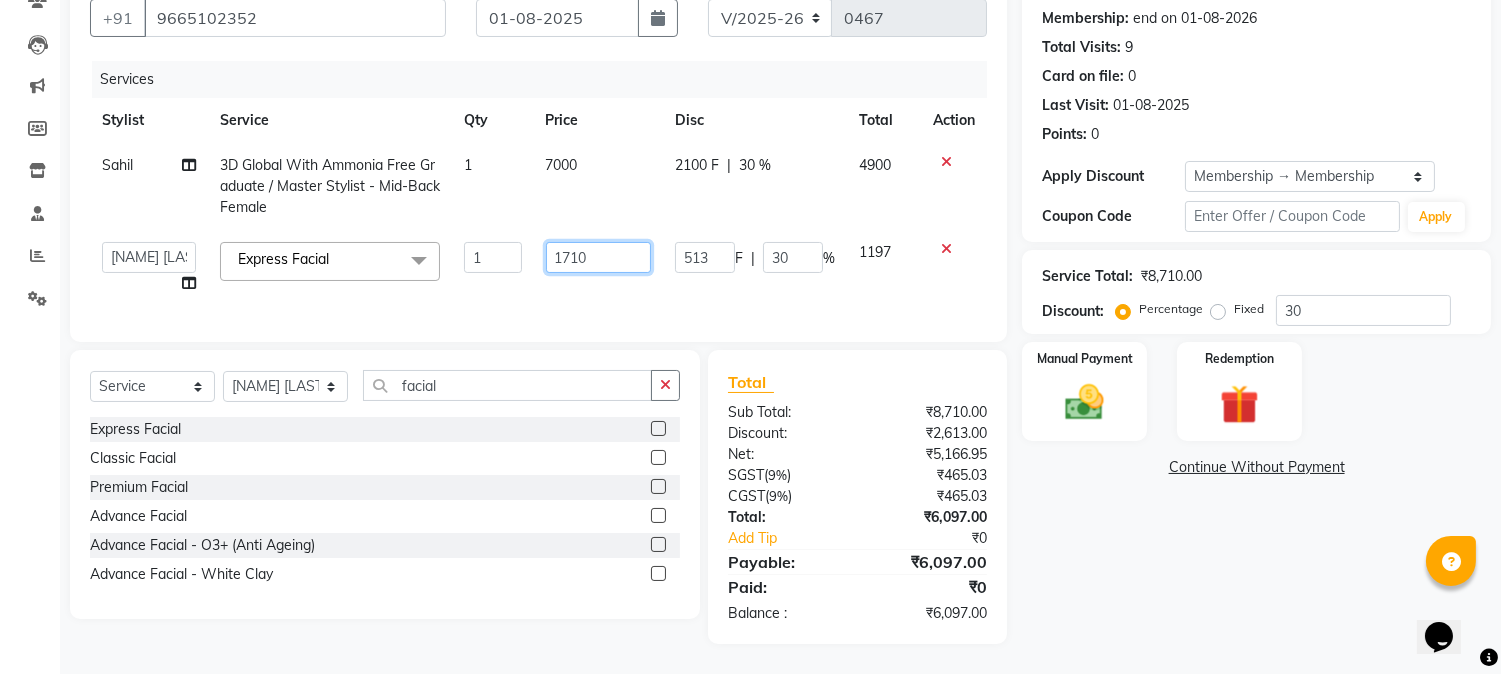 drag, startPoint x: 610, startPoint y: 250, endPoint x: 595, endPoint y: 245, distance: 15.811388 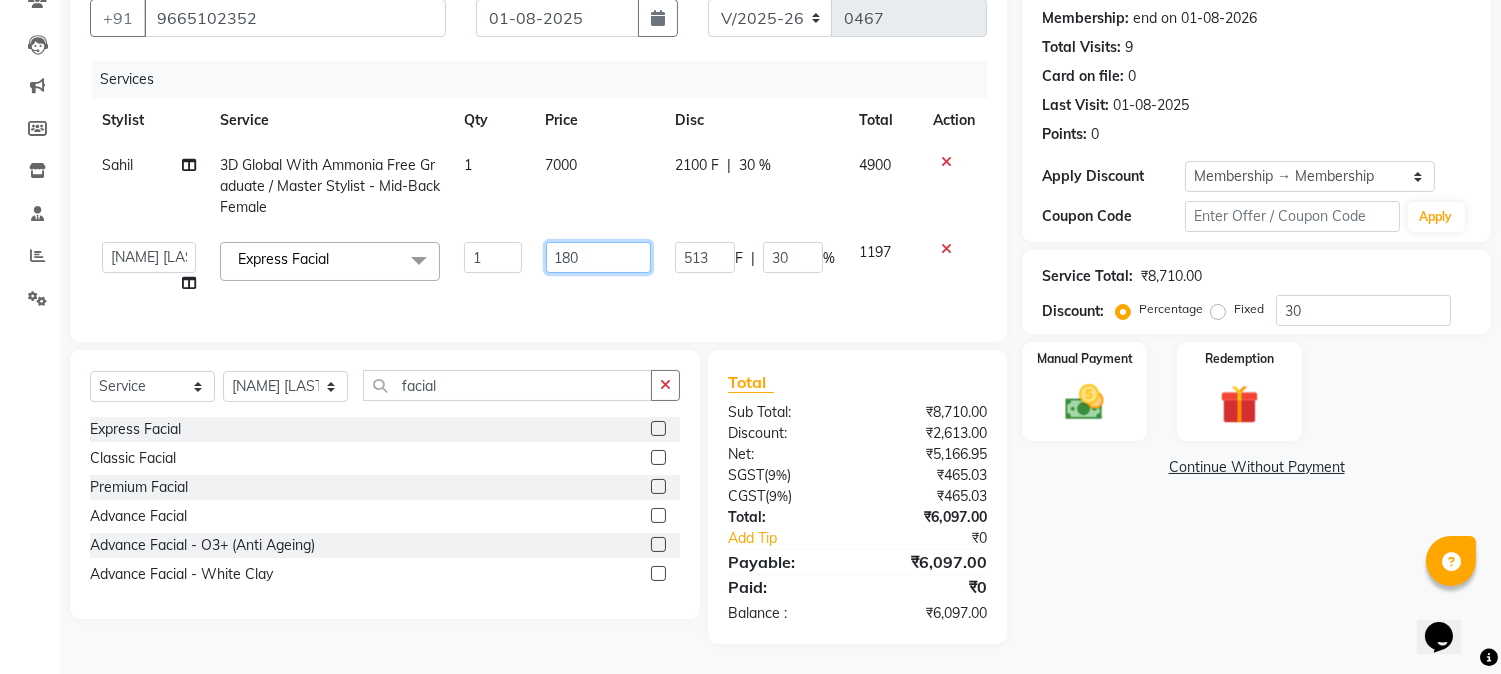 type on "1800" 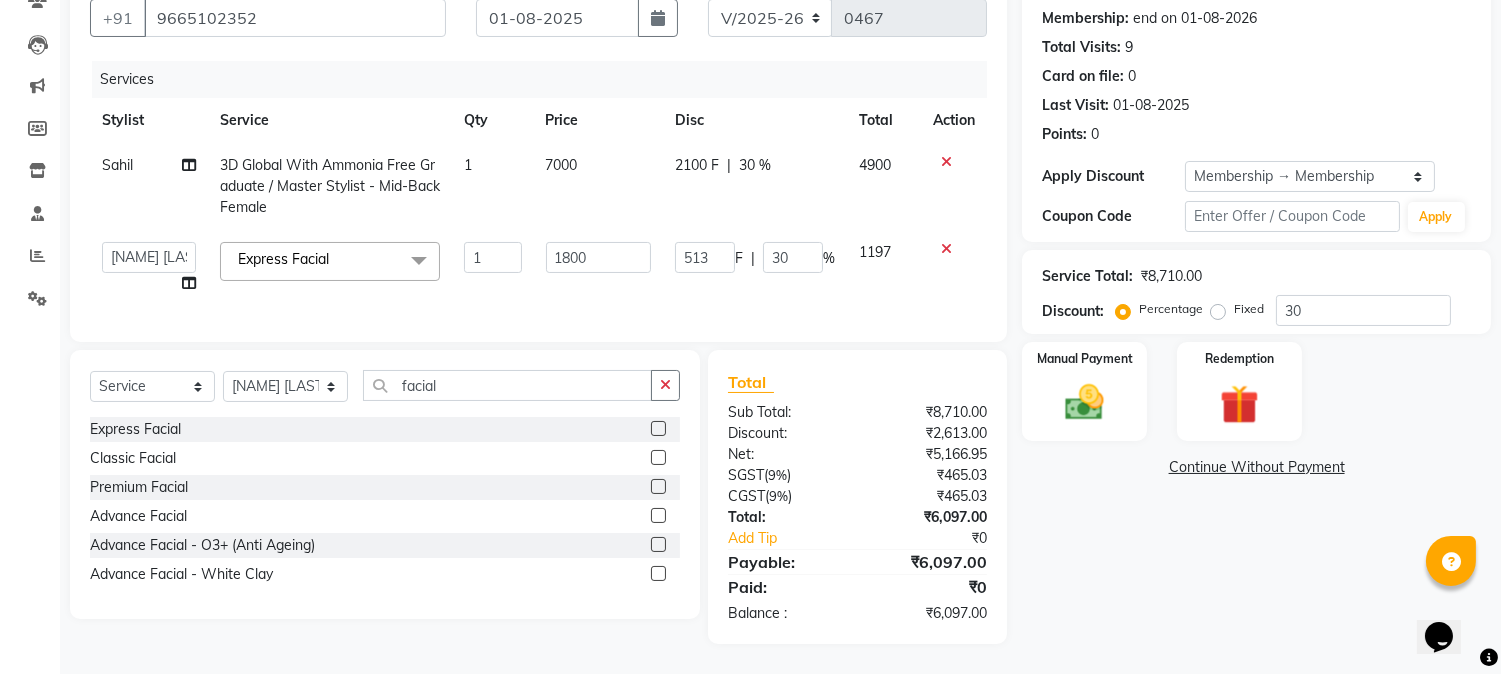click on "Name: [NAME]  Membership: end on [DATE] Total Visits:  9 Card on file:  0 Last Visit:   [DATE] Points:   0  Apply Discount Select Membership → Membership Coupon Code Apply Service Total:  ₹8,710.00  Discount:  Percentage   Fixed  30 Manual Payment Redemption  Continue Without Payment" 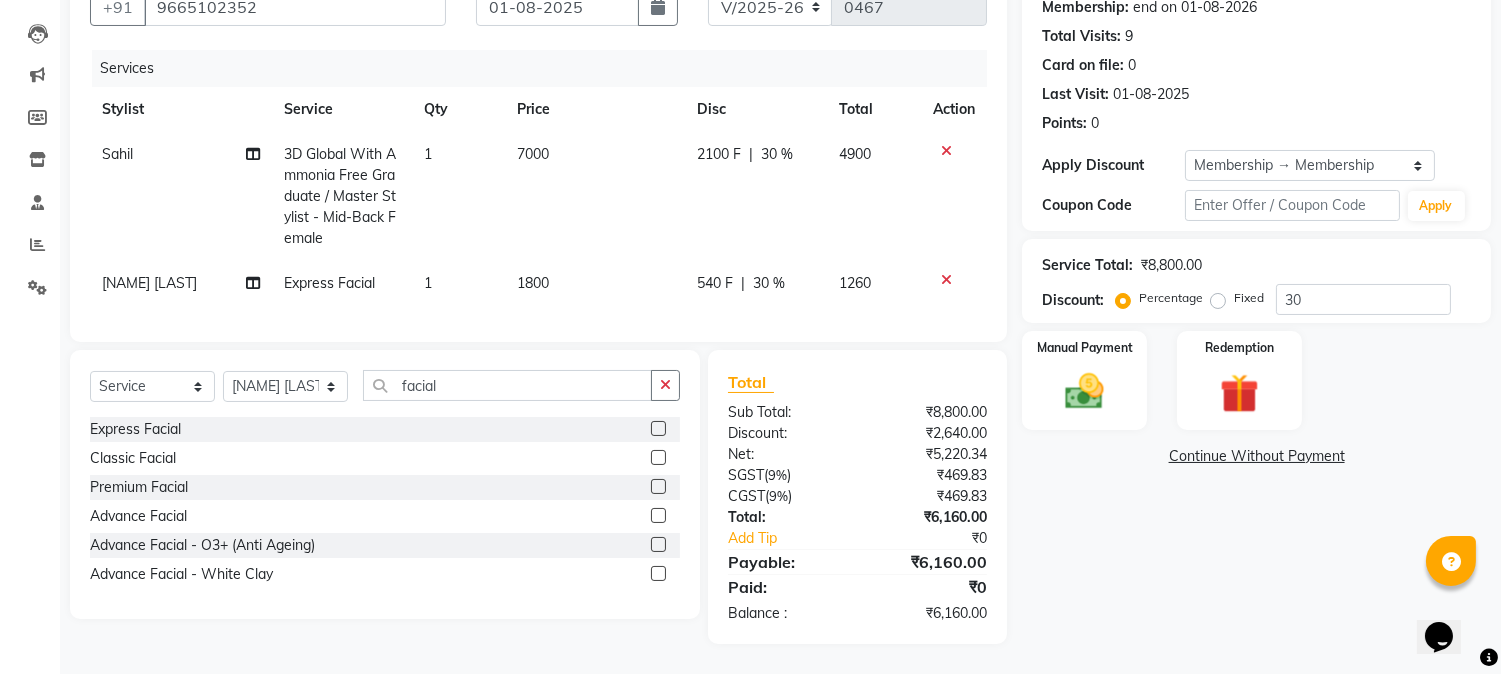 click on "1800" 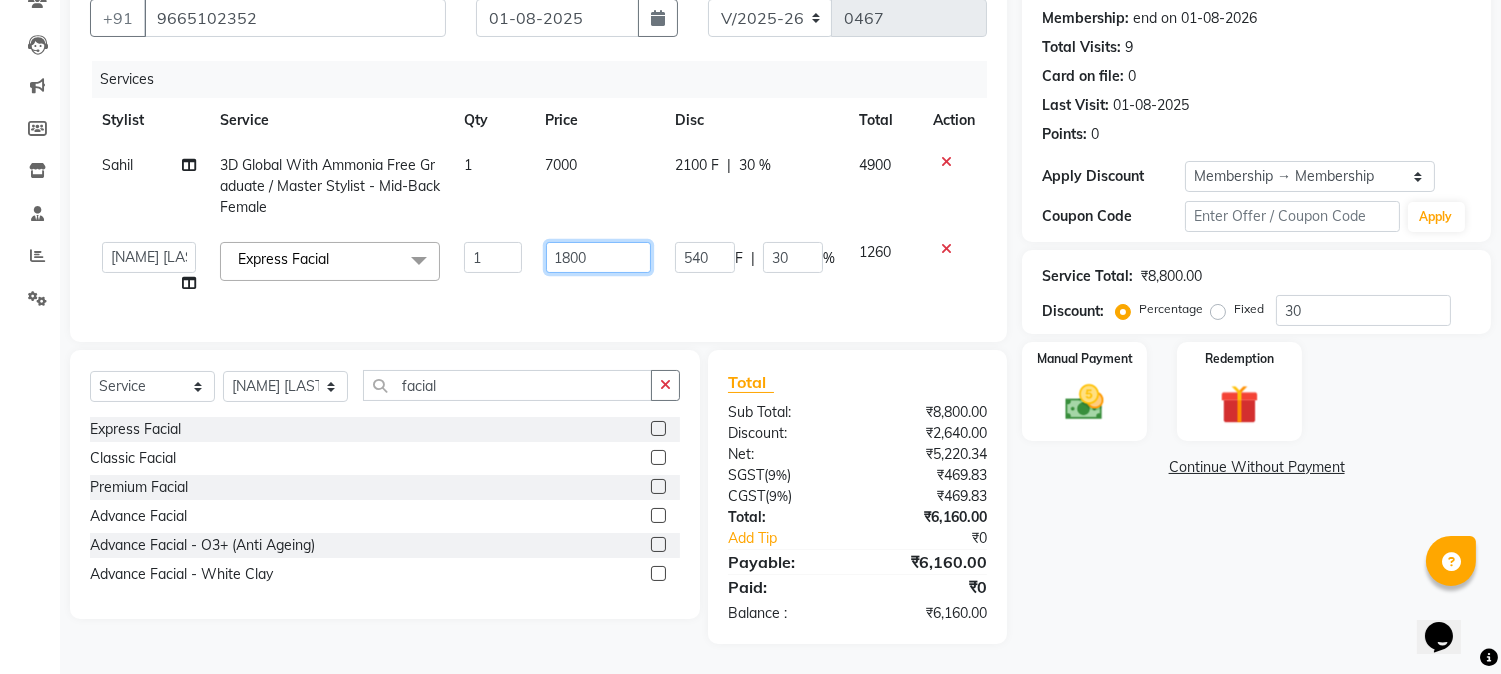 click on "1800" 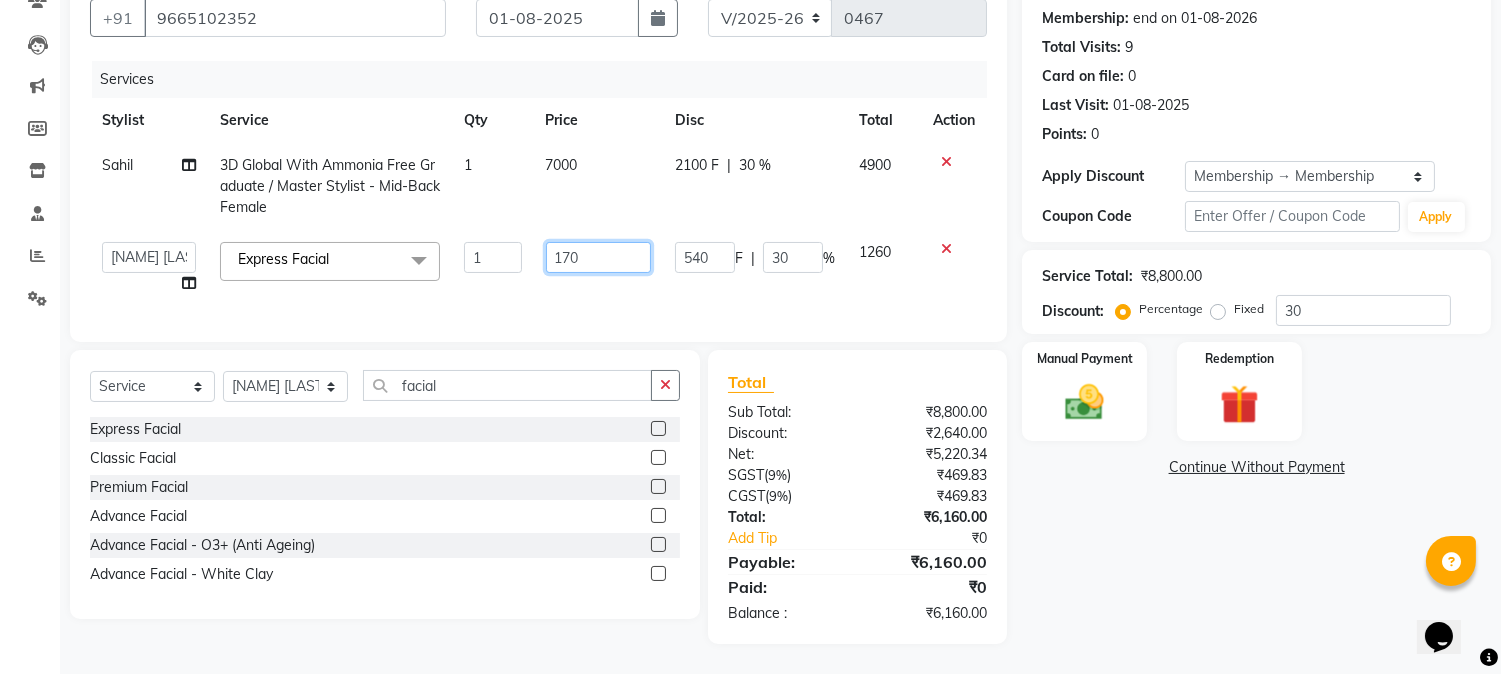 type on "1700" 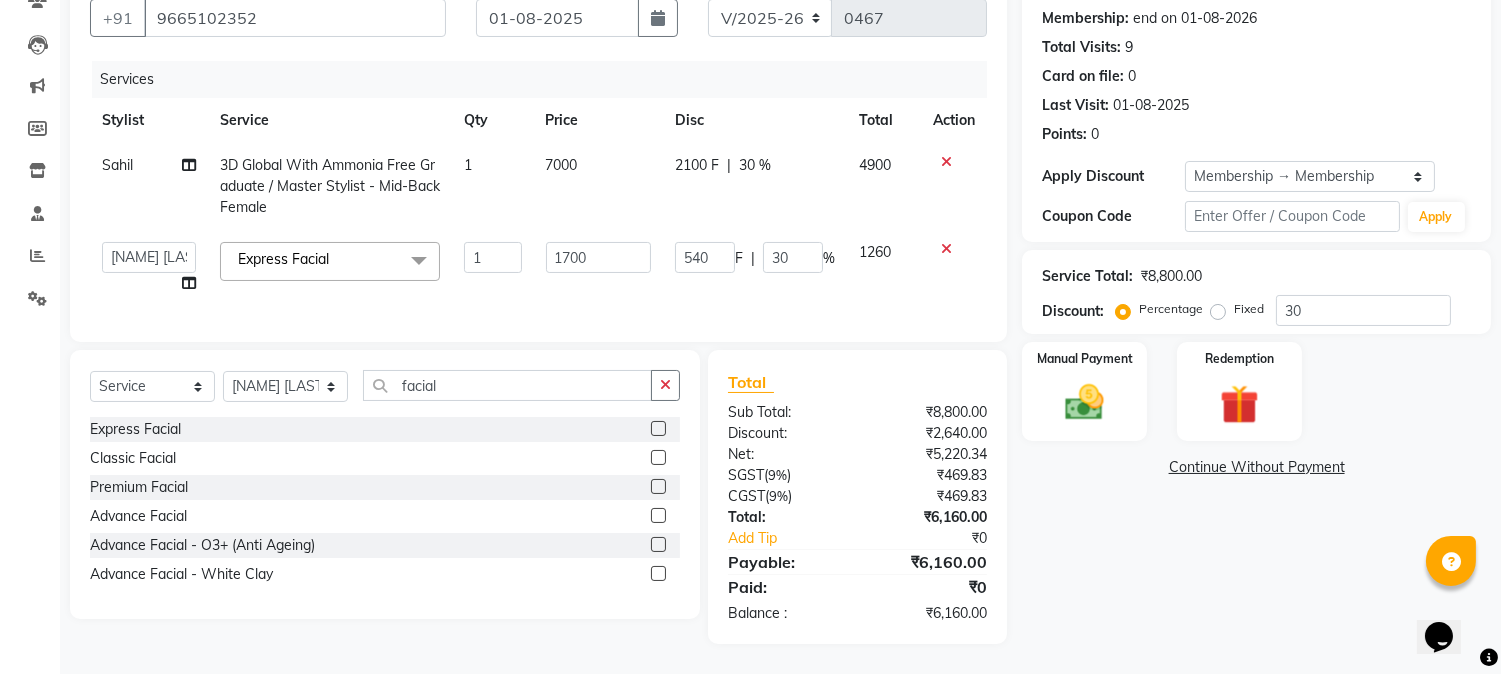 click on "Name: [NAME]  Membership: end on [DATE] Total Visits:  9 Card on file:  0 Last Visit:   [DATE] Points:   0  Apply Discount Select Membership → Membership Coupon Code Apply Service Total:  ₹8,800.00  Discount:  Percentage   Fixed  30 Manual Payment Redemption  Continue Without Payment" 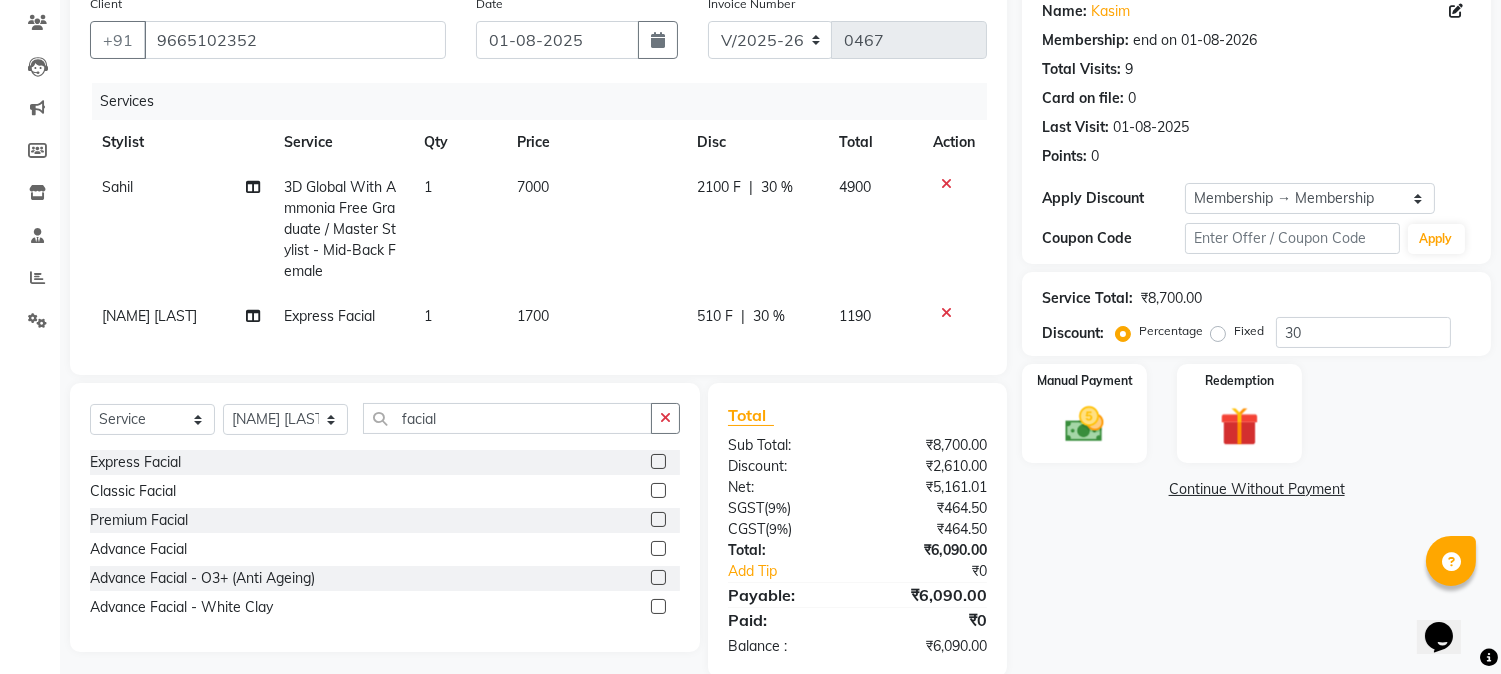 scroll, scrollTop: 203, scrollLeft: 0, axis: vertical 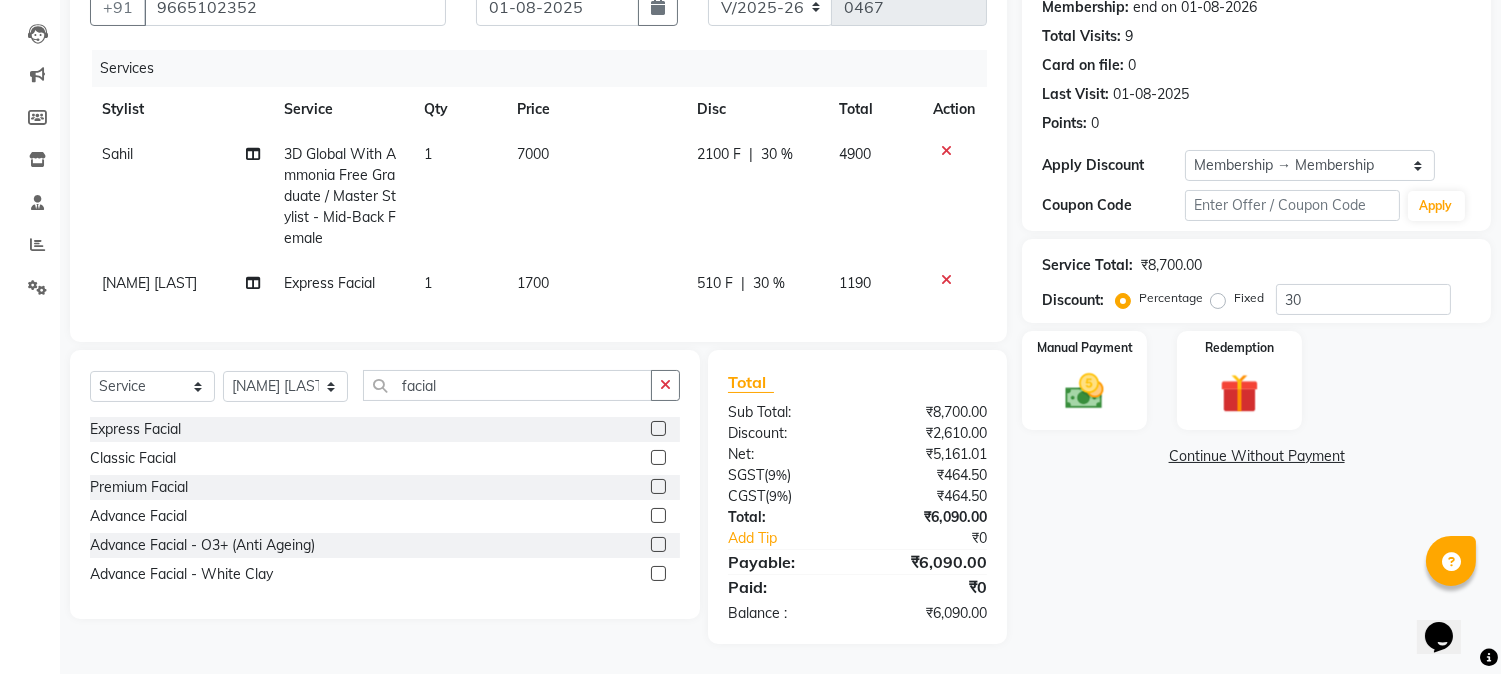 click on "7000" 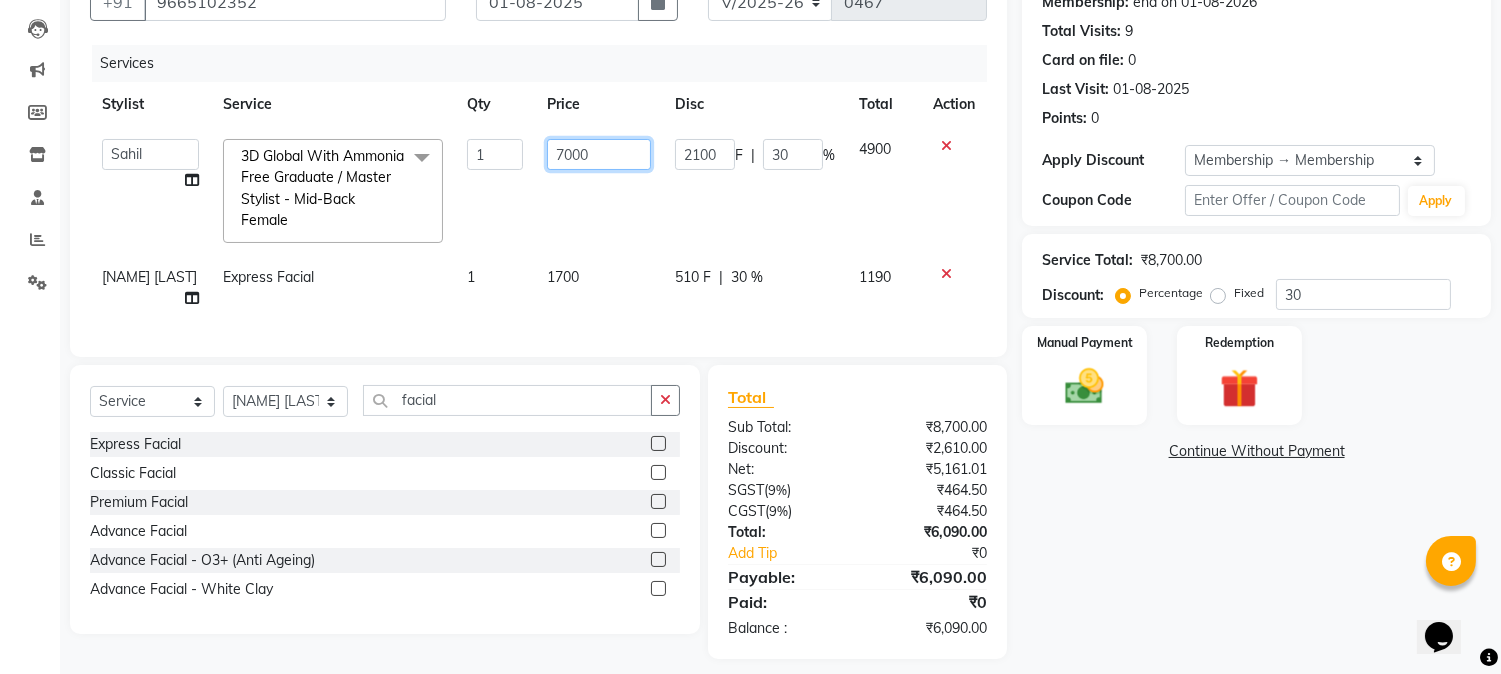 drag, startPoint x: 620, startPoint y: 153, endPoint x: 456, endPoint y: 151, distance: 164.01219 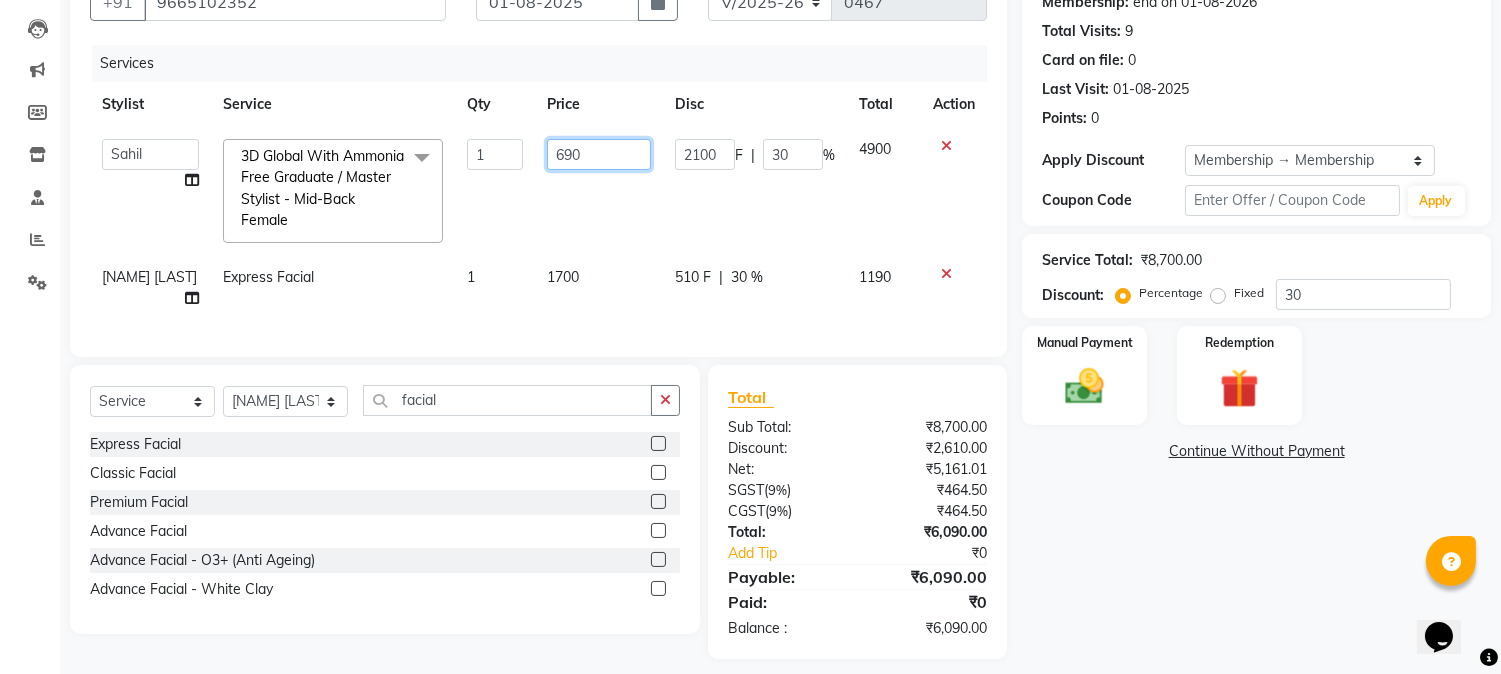 type on "6900" 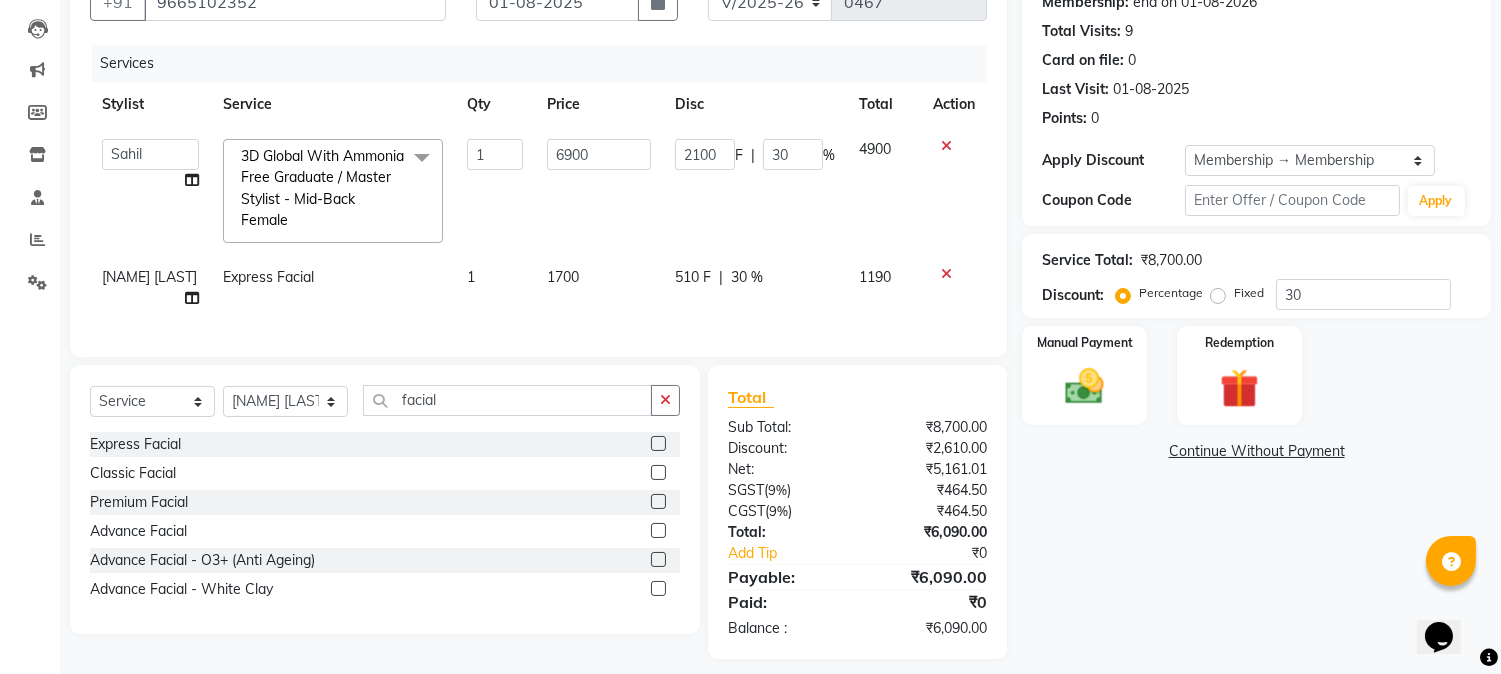 click on "Name: [NAME]  Membership: end on [DATE] Total Visits:  9 Card on file:  0 Last Visit:   [DATE] Points:   0  Apply Discount Select Membership → Membership Coupon Code Apply Service Total:  ₹8,700.00  Discount:  Percentage   Fixed  30 Manual Payment Redemption  Continue Without Payment" 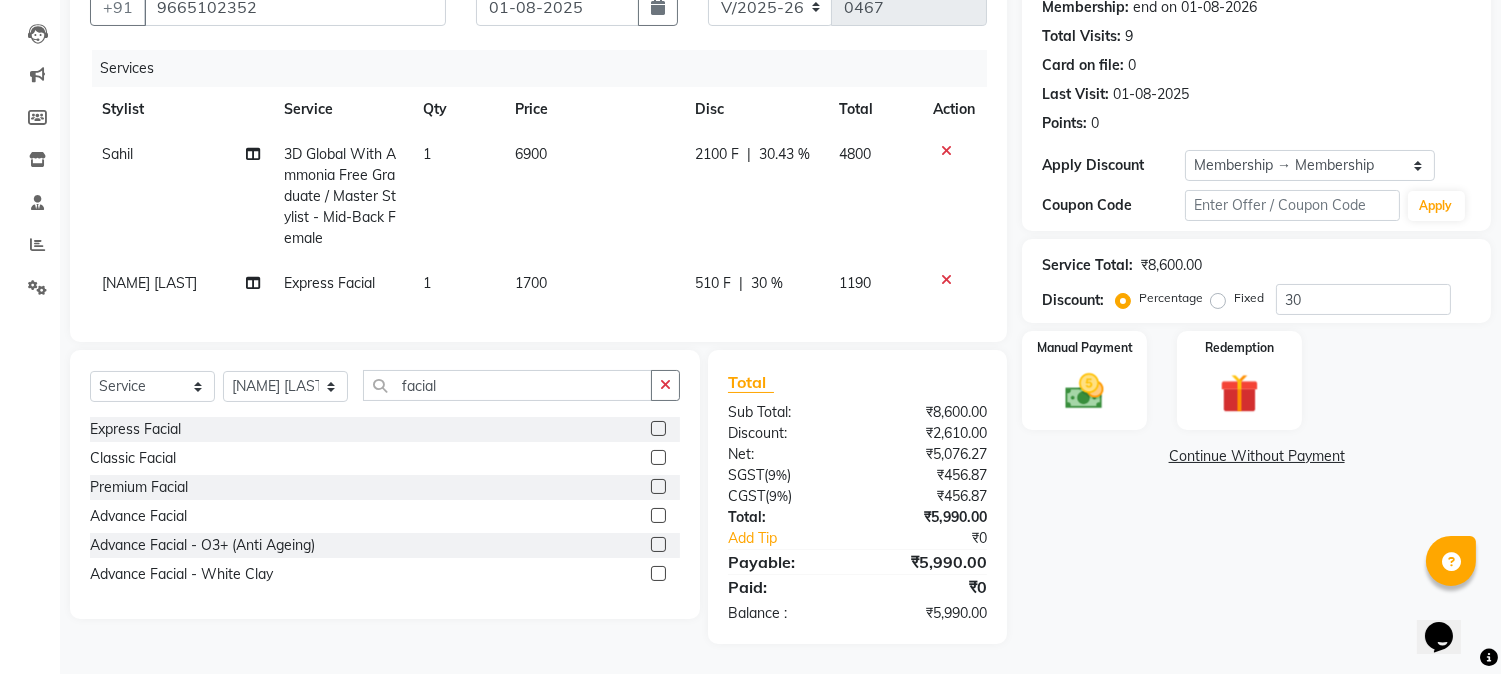 click on "6900" 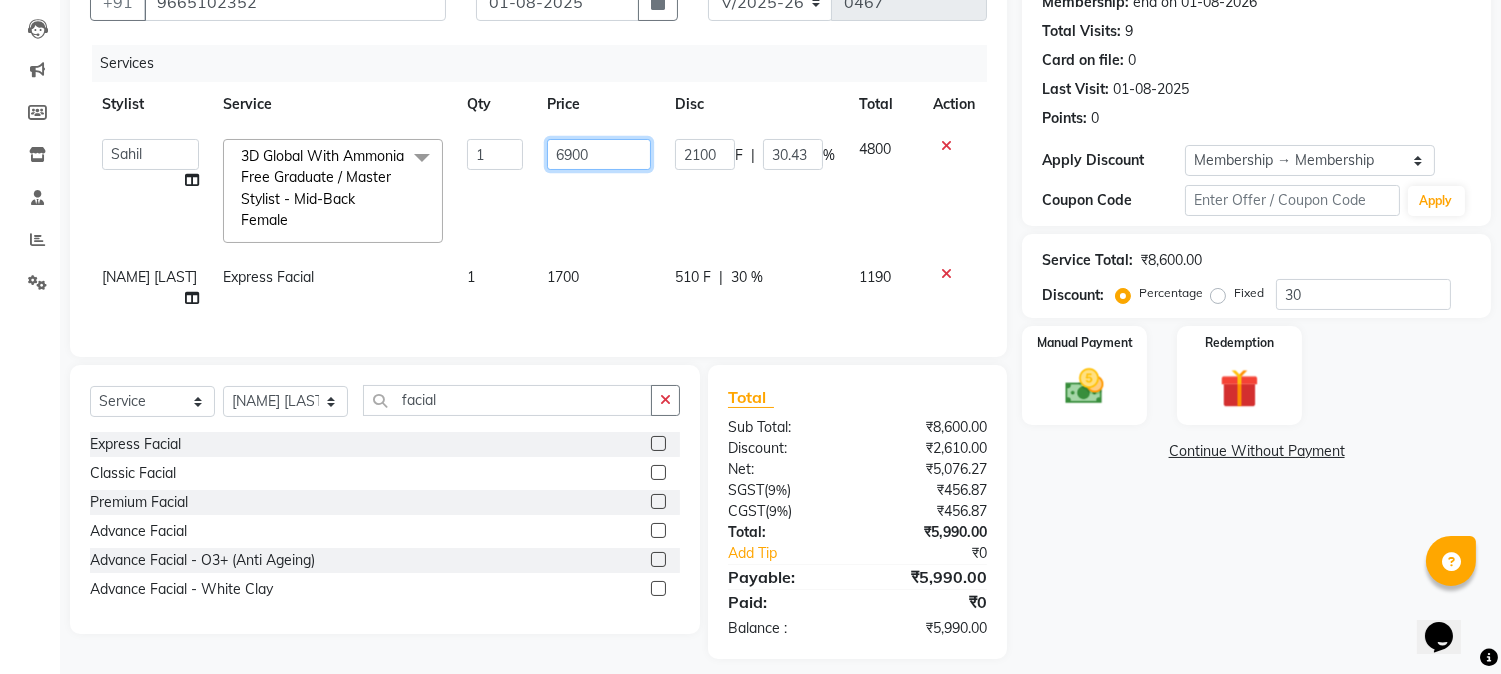click on "6900" 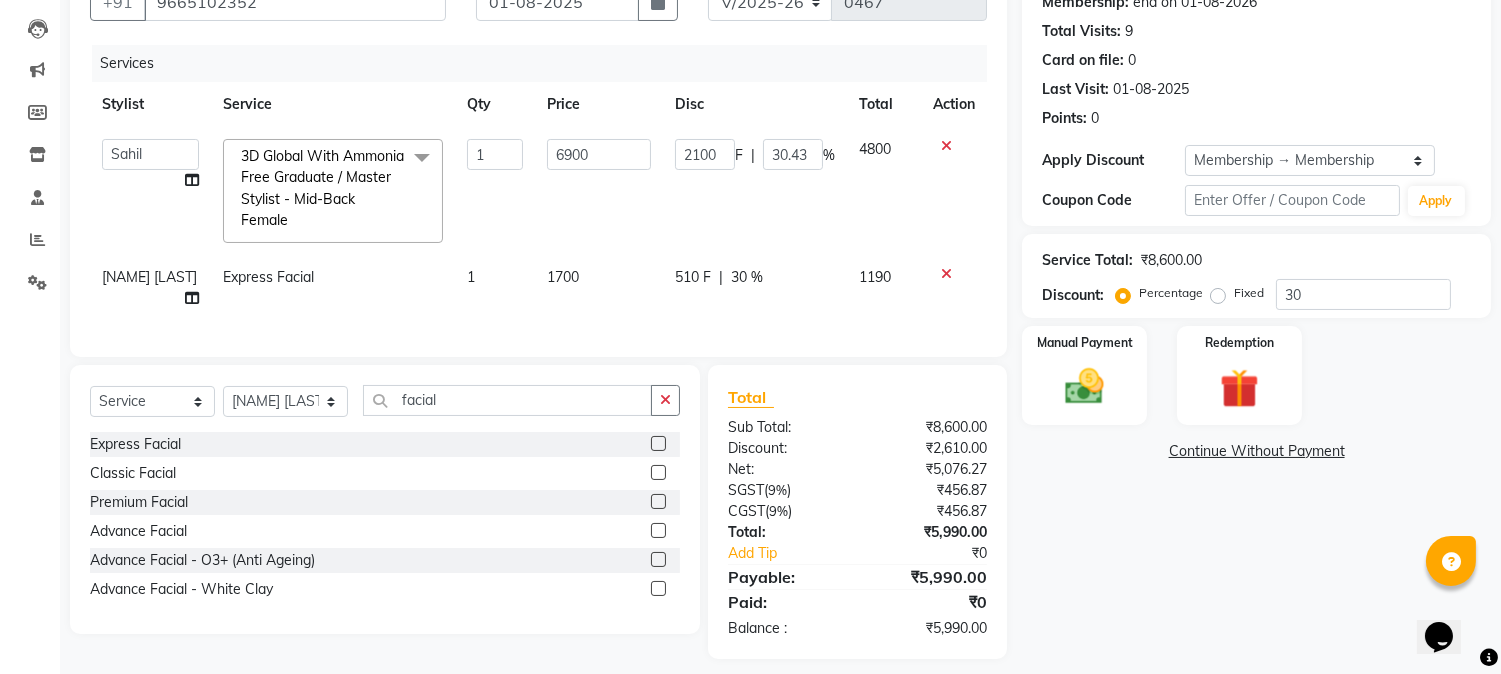 click on "1700" 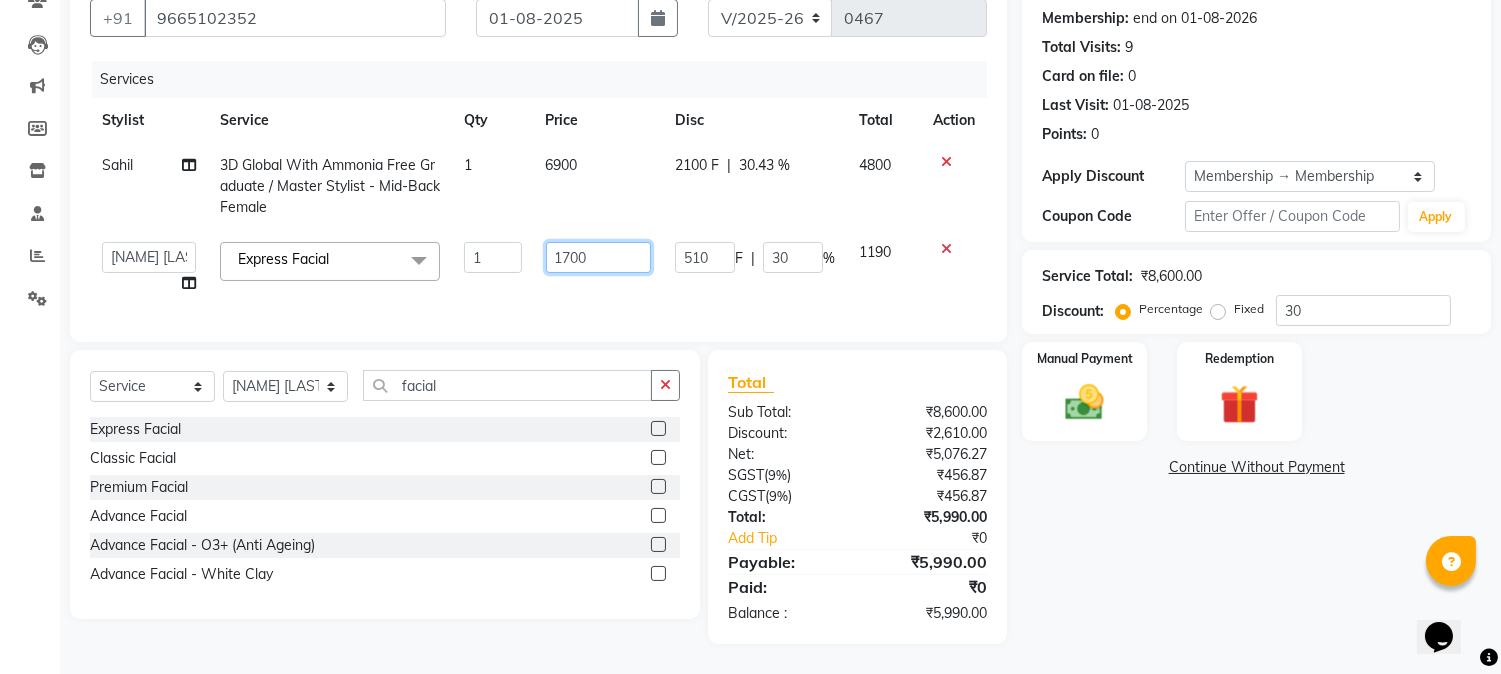 click on "1700" 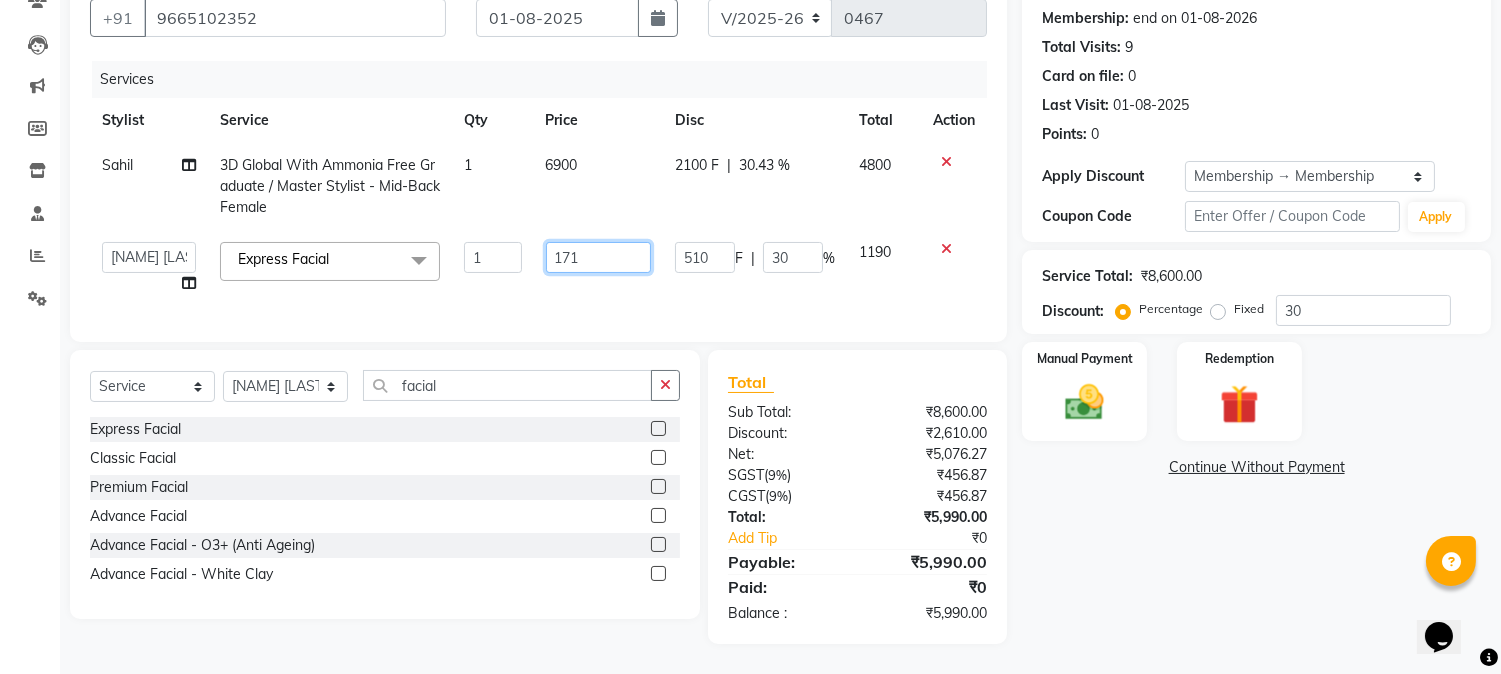type on "1710" 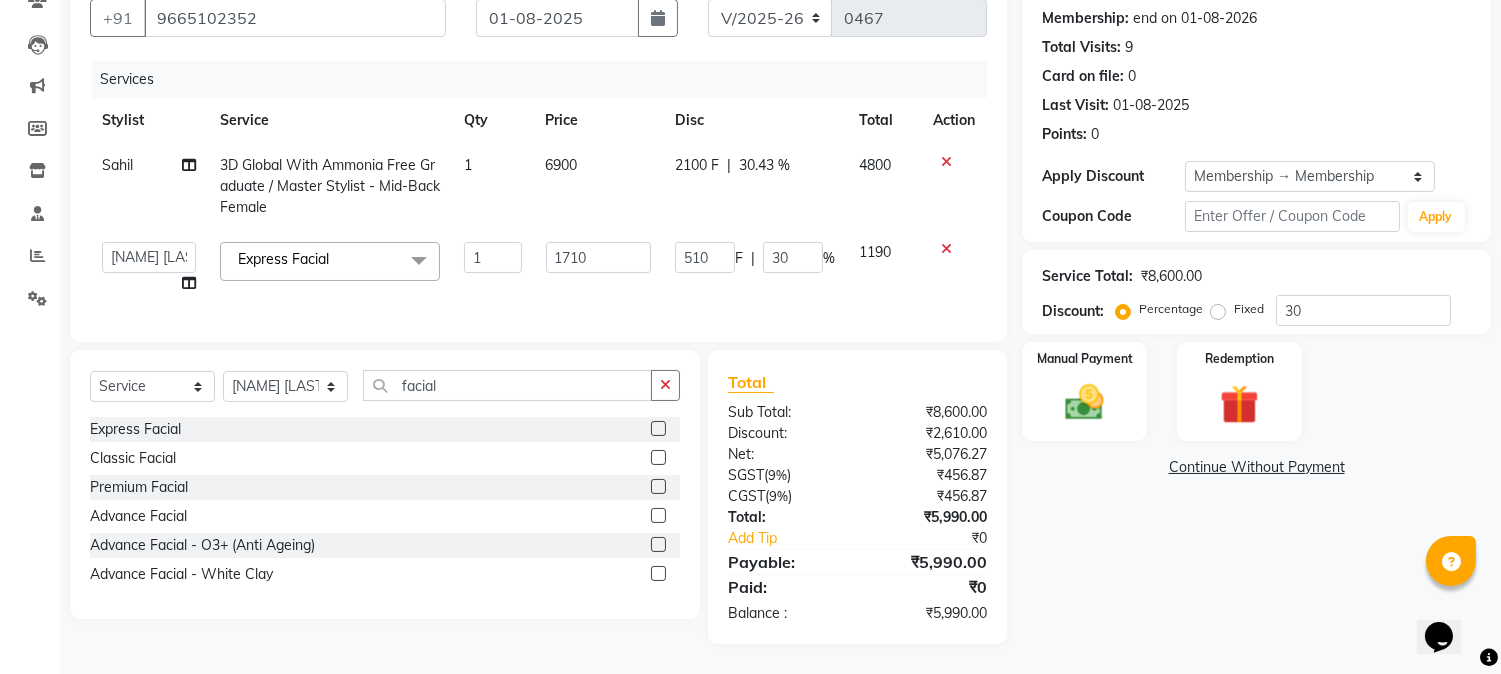 click on "Name: [NAME]  Membership: end on [DATE] Total Visits:  9 Card on file:  0 Last Visit:   [DATE] Points:   0  Apply Discount Select Membership → Membership Coupon Code Apply Service Total:  ₹8,600.00  Discount:  Percentage   Fixed  30 Manual Payment Redemption  Continue Without Payment" 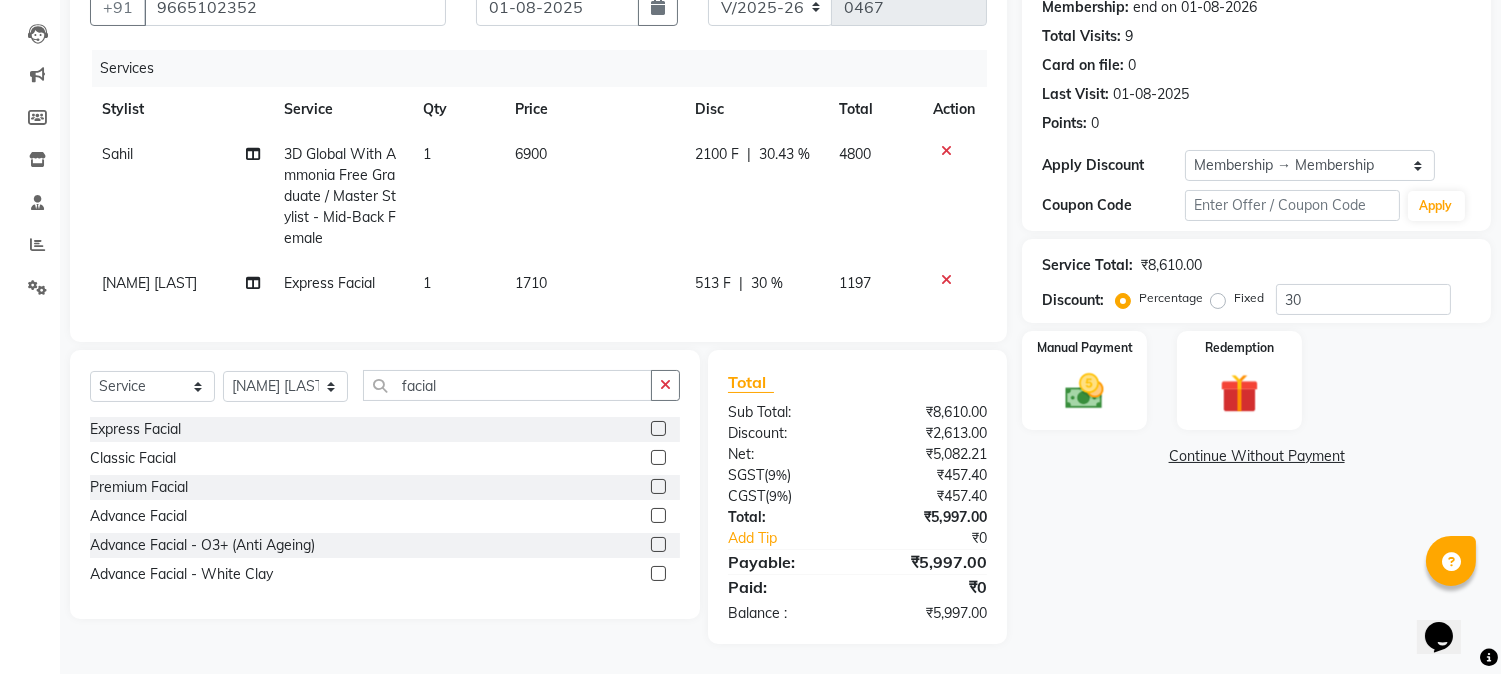 click on "1710" 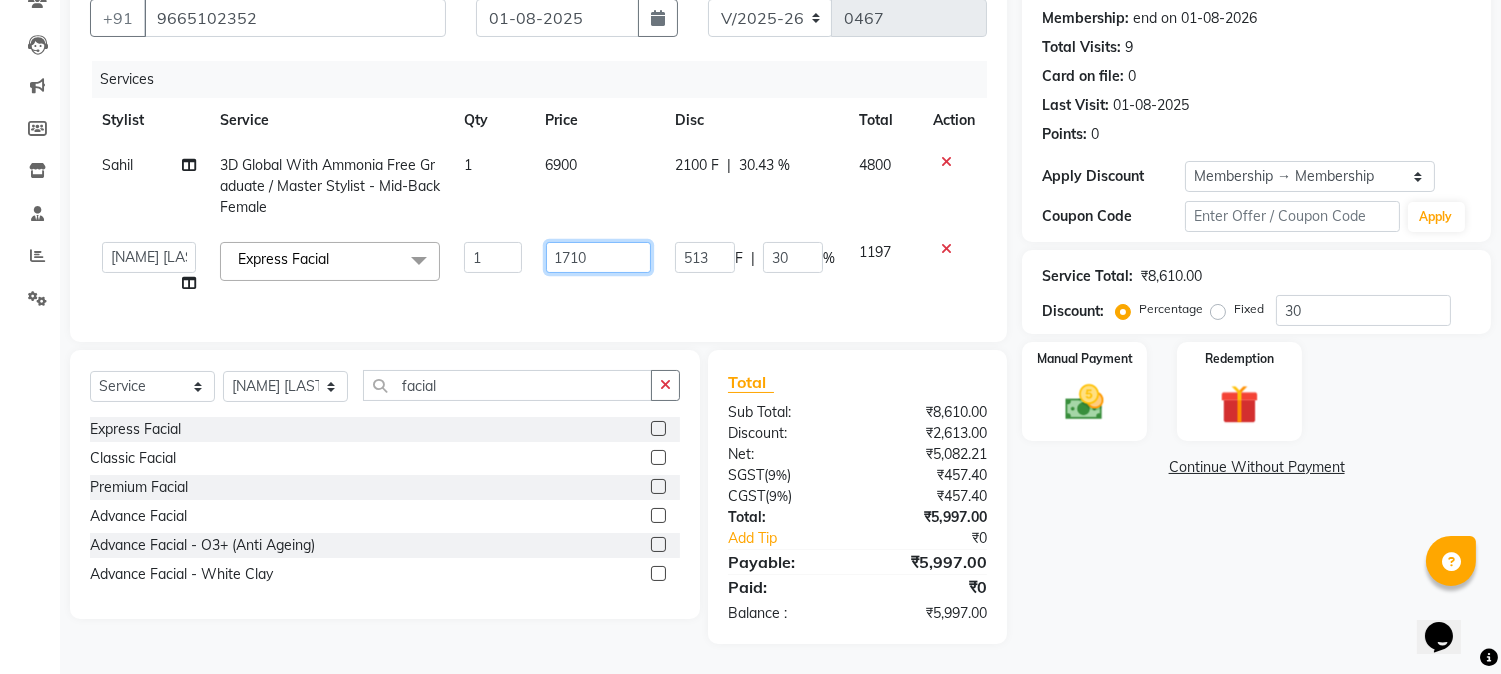 click on "1710" 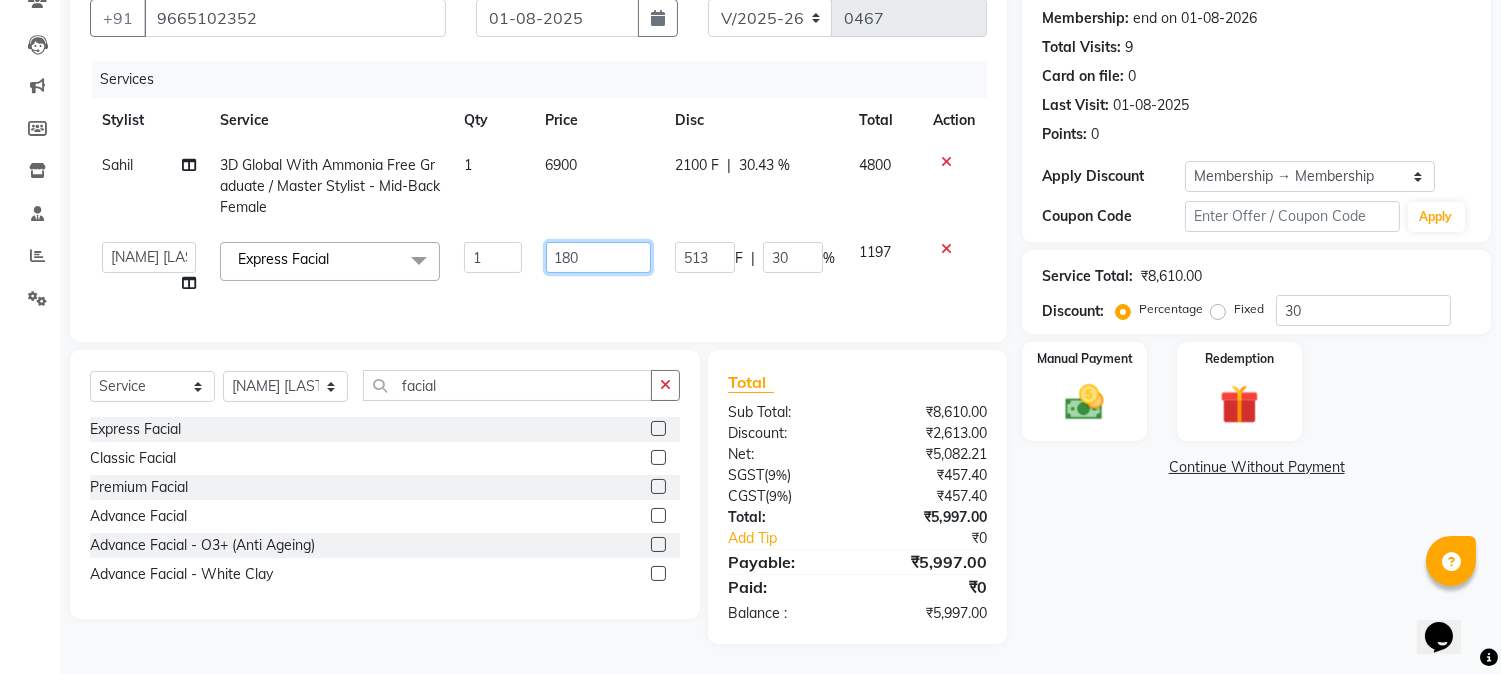 type on "1800" 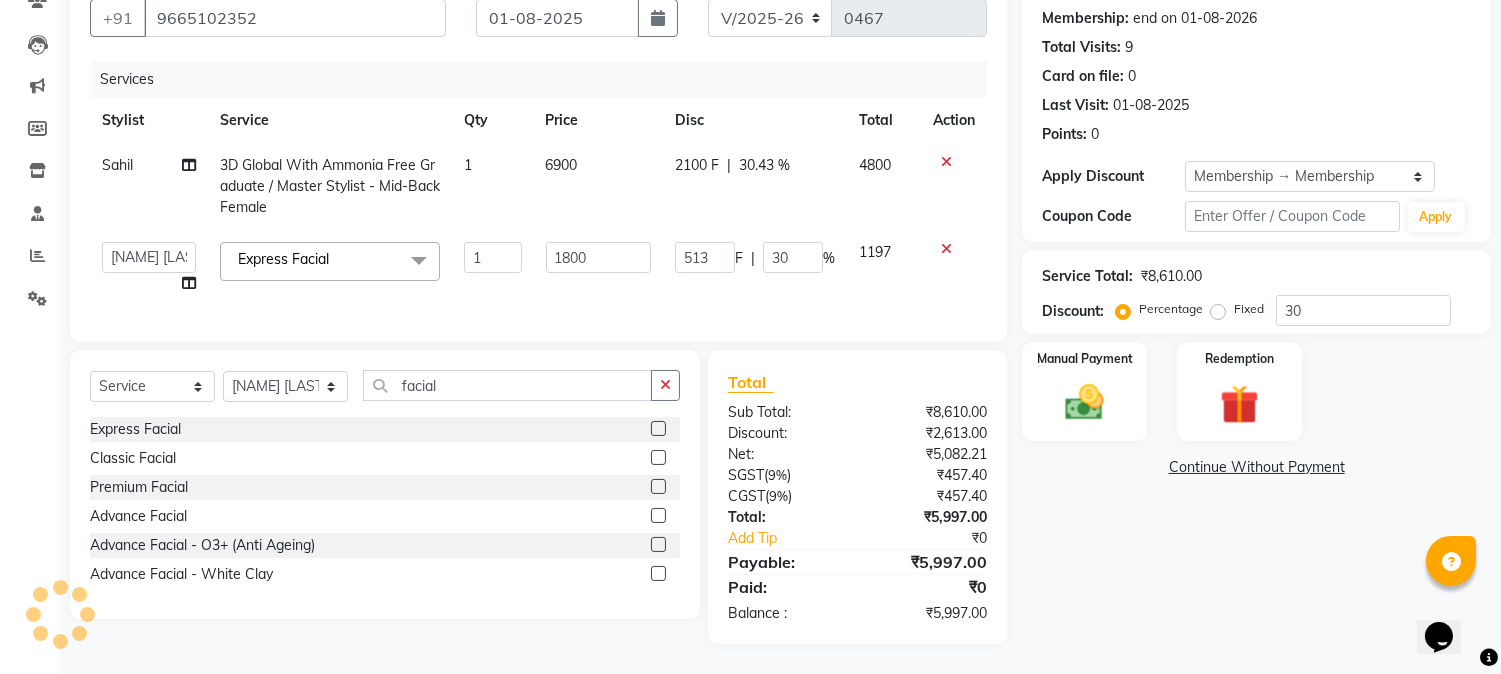 click on "Name: [NAME]  Membership: end on [DATE] Total Visits:  9 Card on file:  0 Last Visit:   [DATE] Points:   0  Apply Discount Select Membership → Membership Coupon Code Apply Service Total:  ₹8,610.00  Discount:  Percentage   Fixed  30 Manual Payment Redemption  Continue Without Payment" 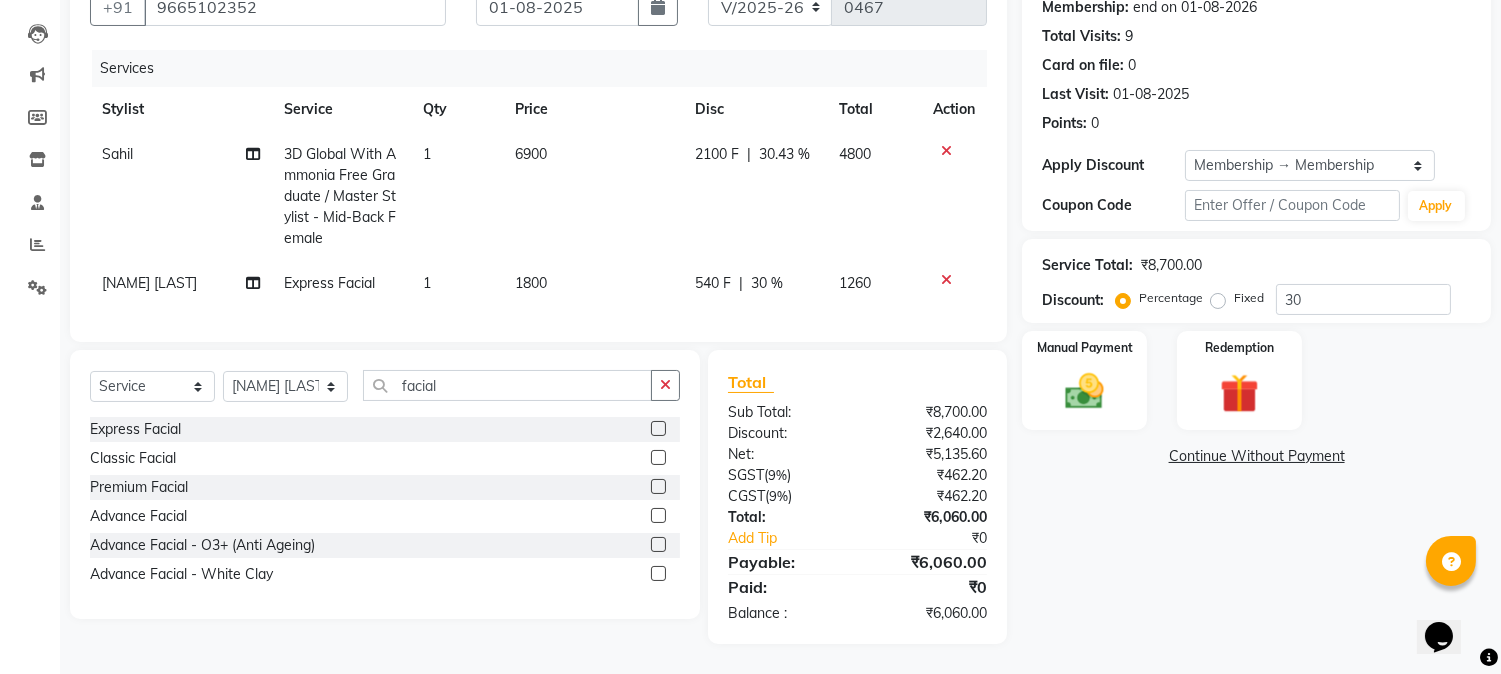 click on "1800" 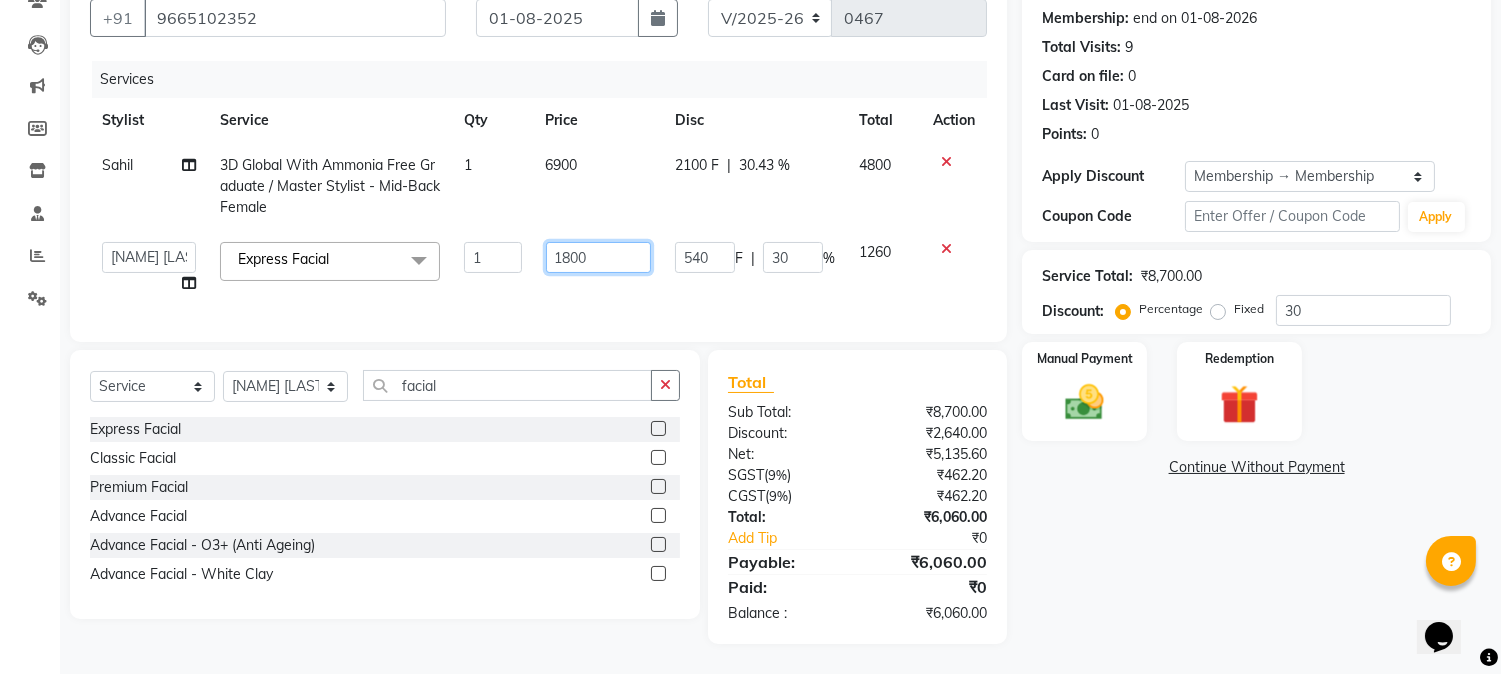 click on "1800" 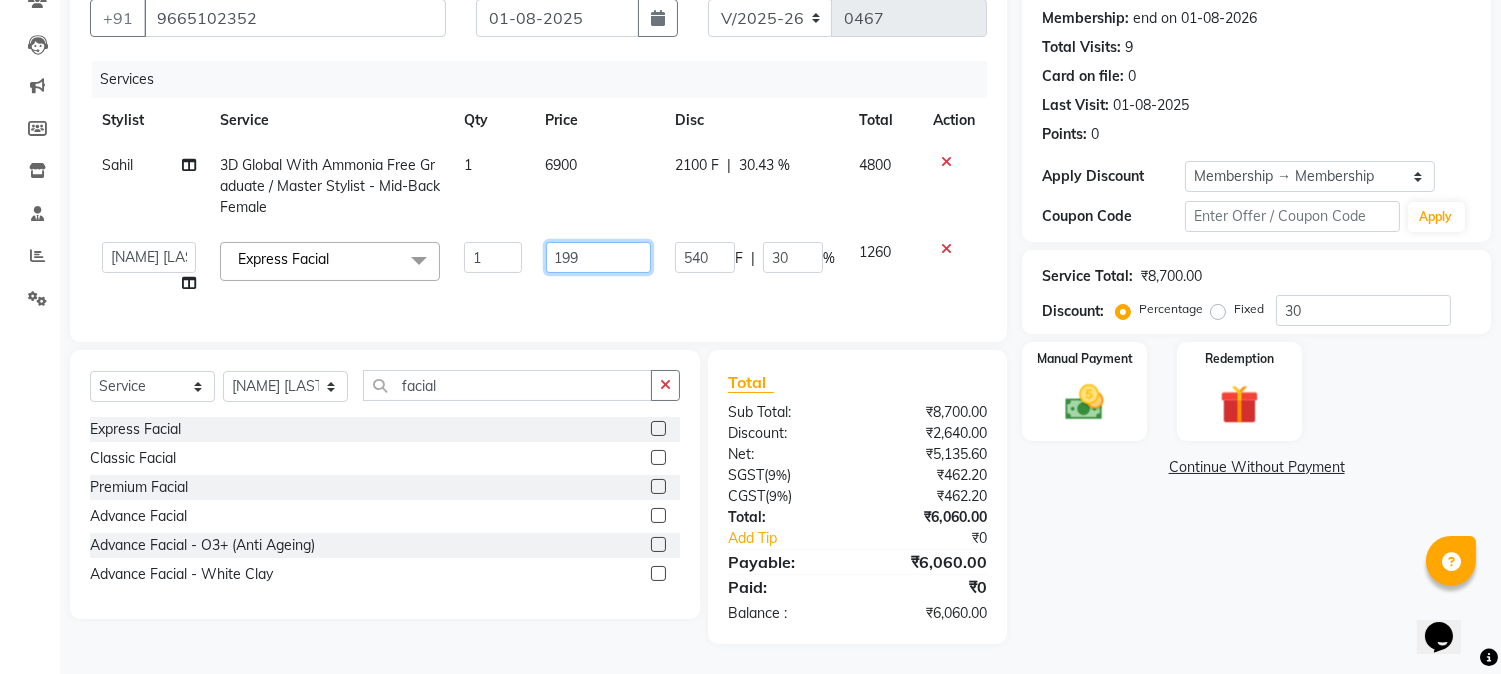 type on "1990" 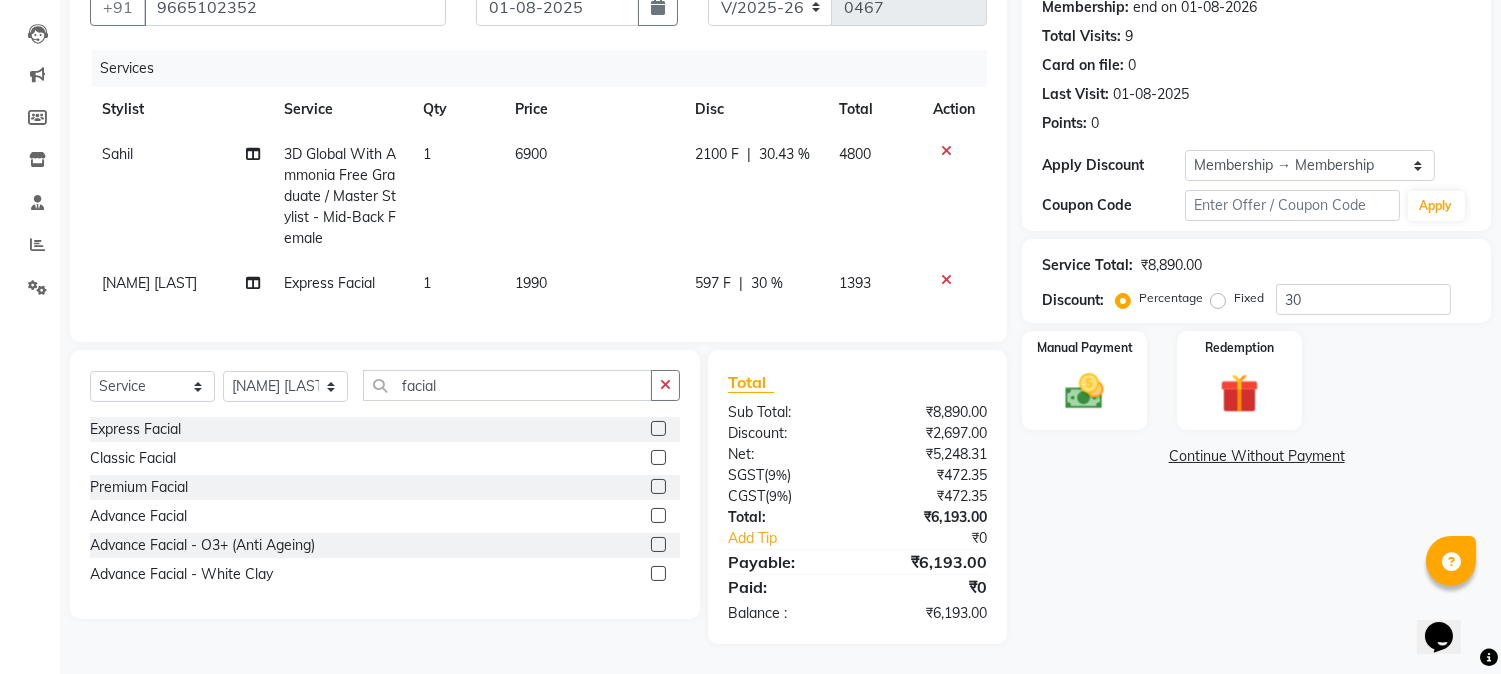 click on "Name: [NAME]  Membership: end on [DATE] Total Visits:  9 Card on file:  0 Last Visit:   [DATE] Points:   0  Apply Discount Select Membership → Membership Coupon Code Apply Service Total:  ₹8,890.00  Discount:  Percentage   Fixed  30 Manual Payment Redemption  Continue Without Payment" 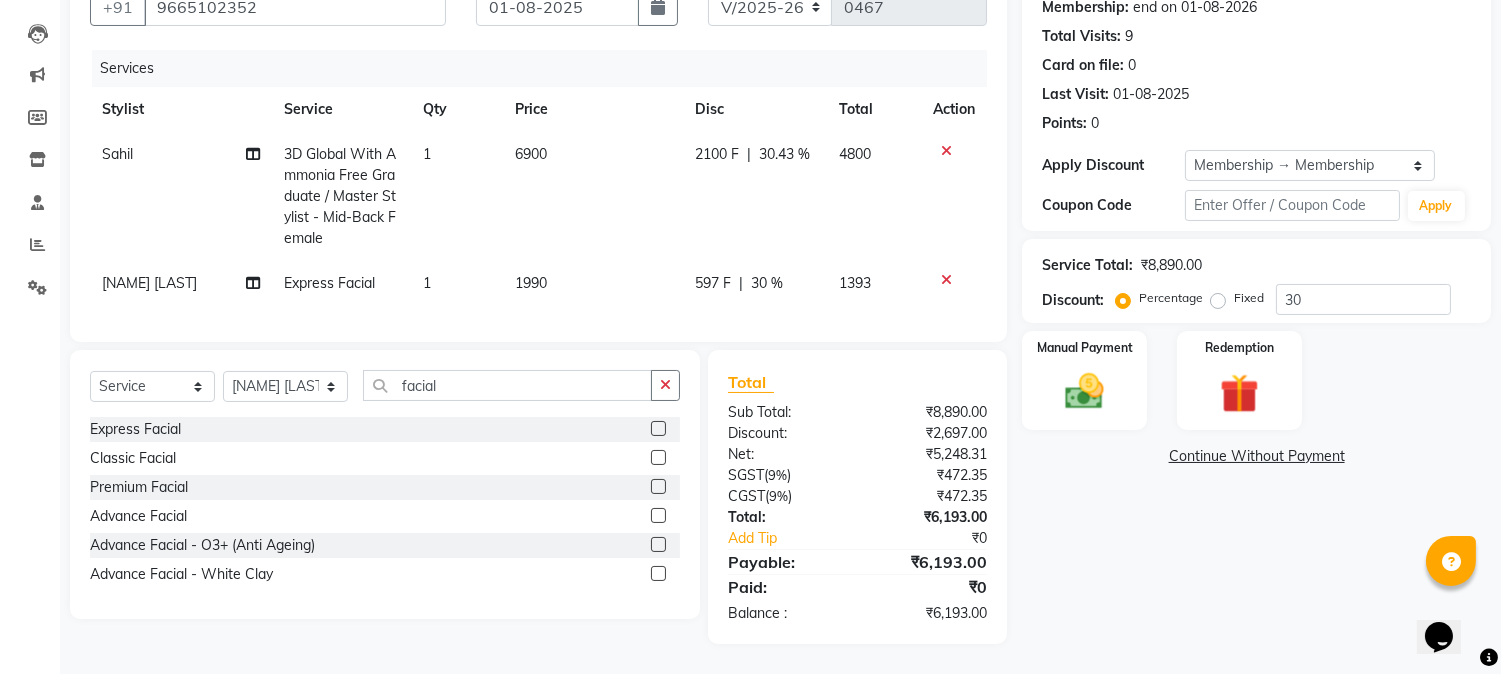 click on "1990" 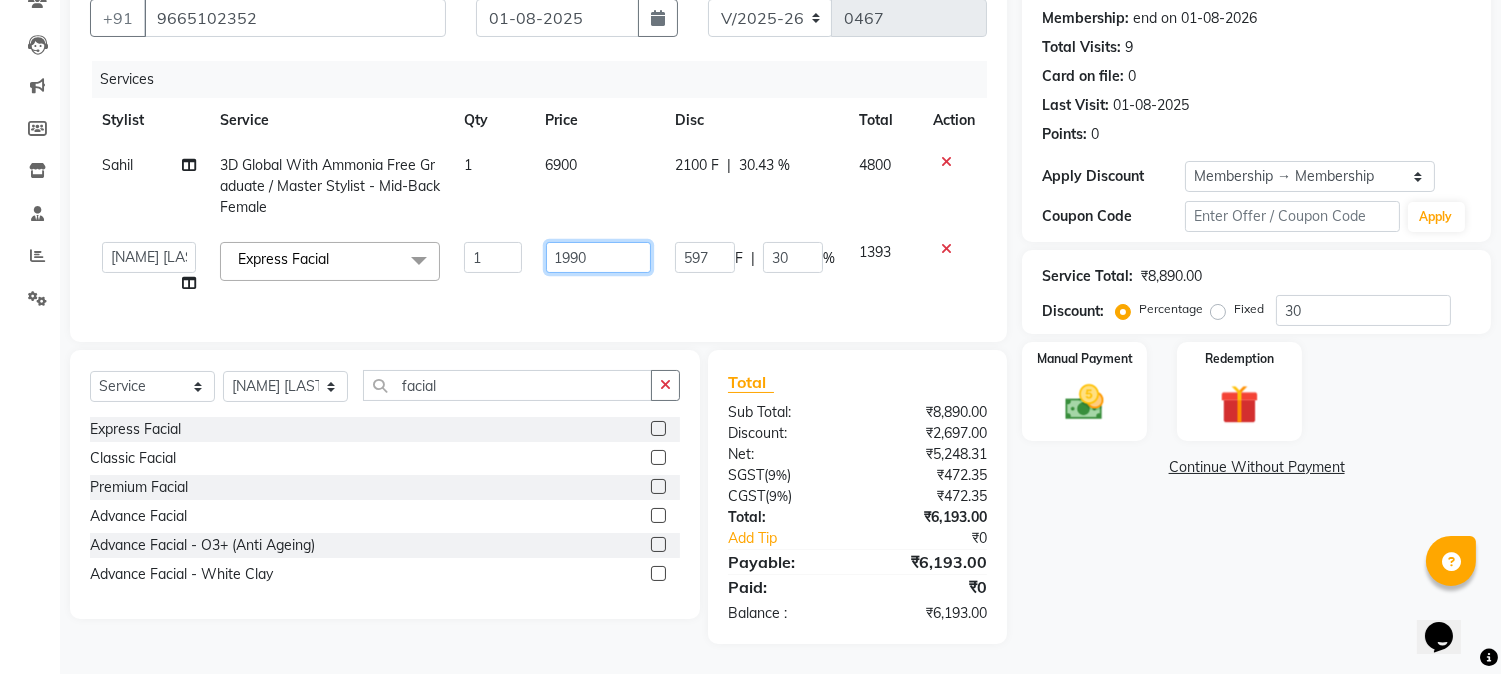 click on "1990" 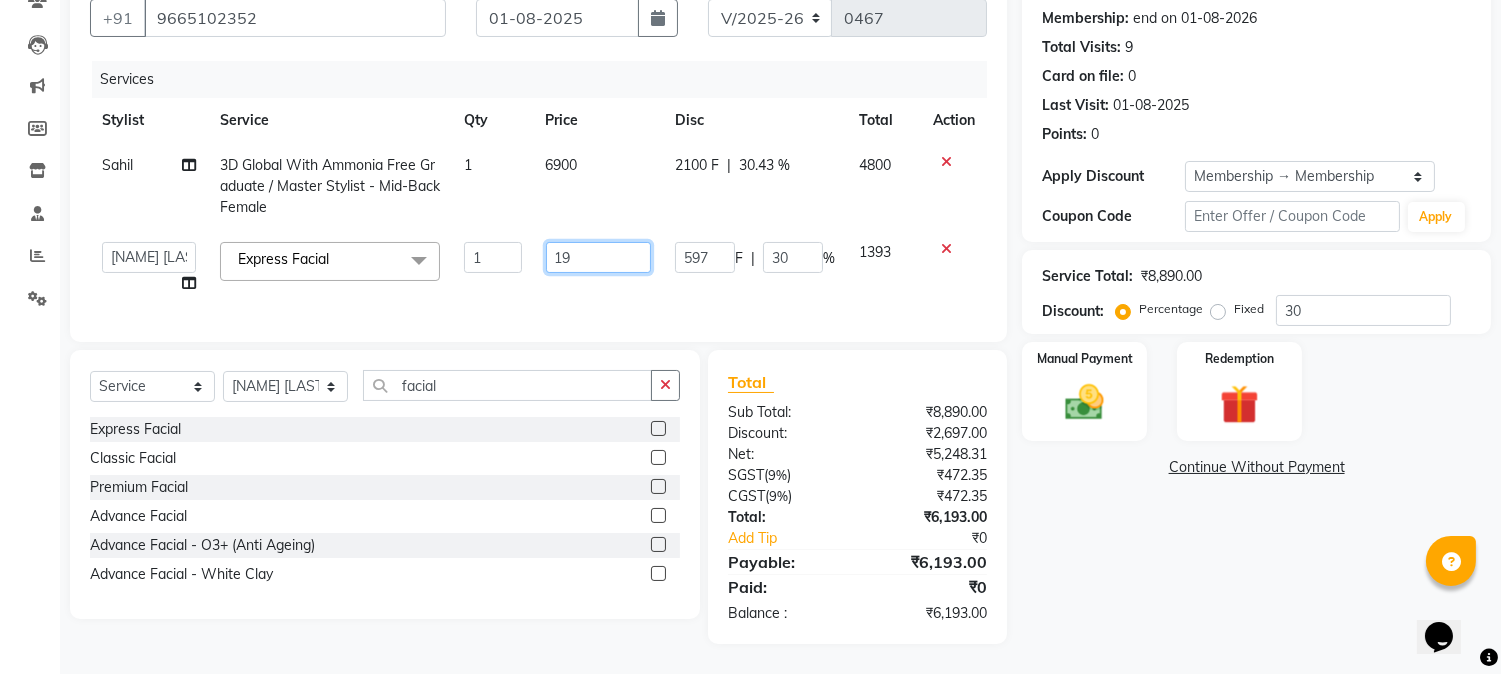 type on "1" 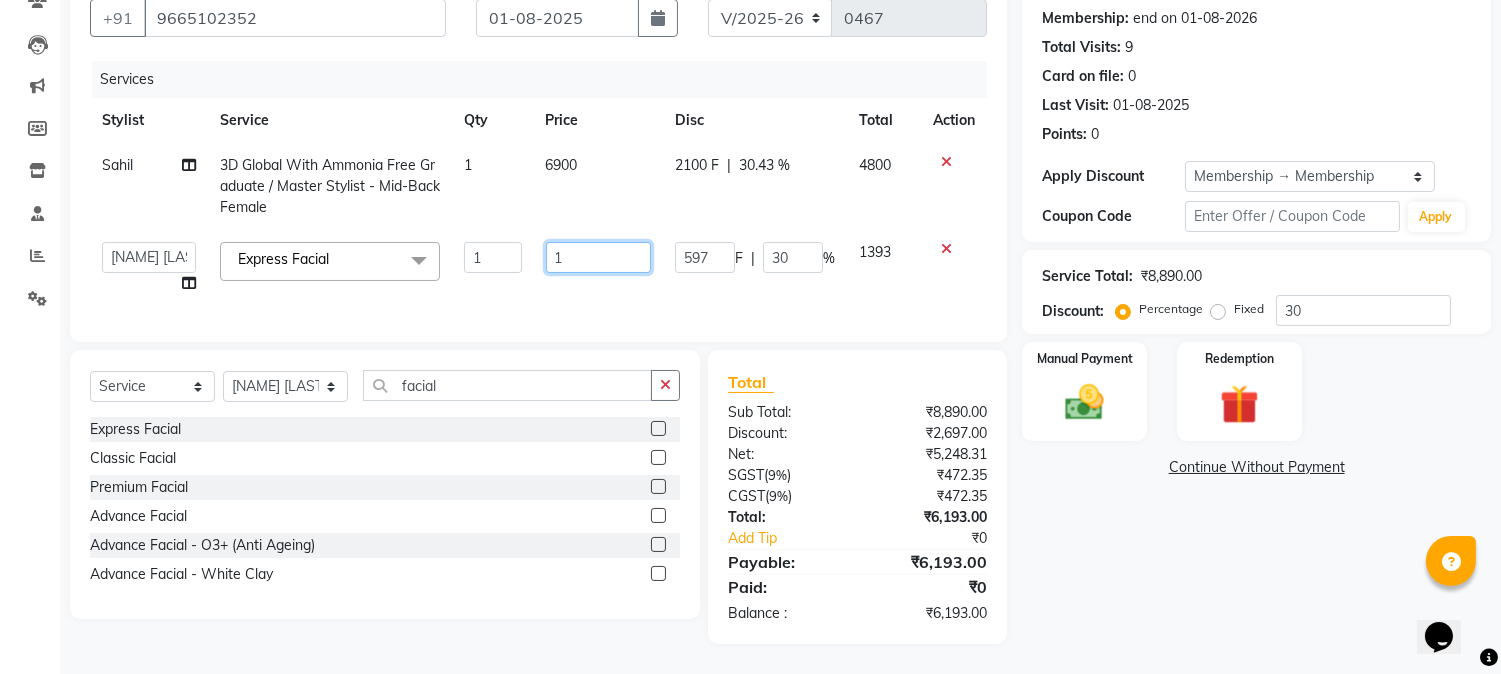 type 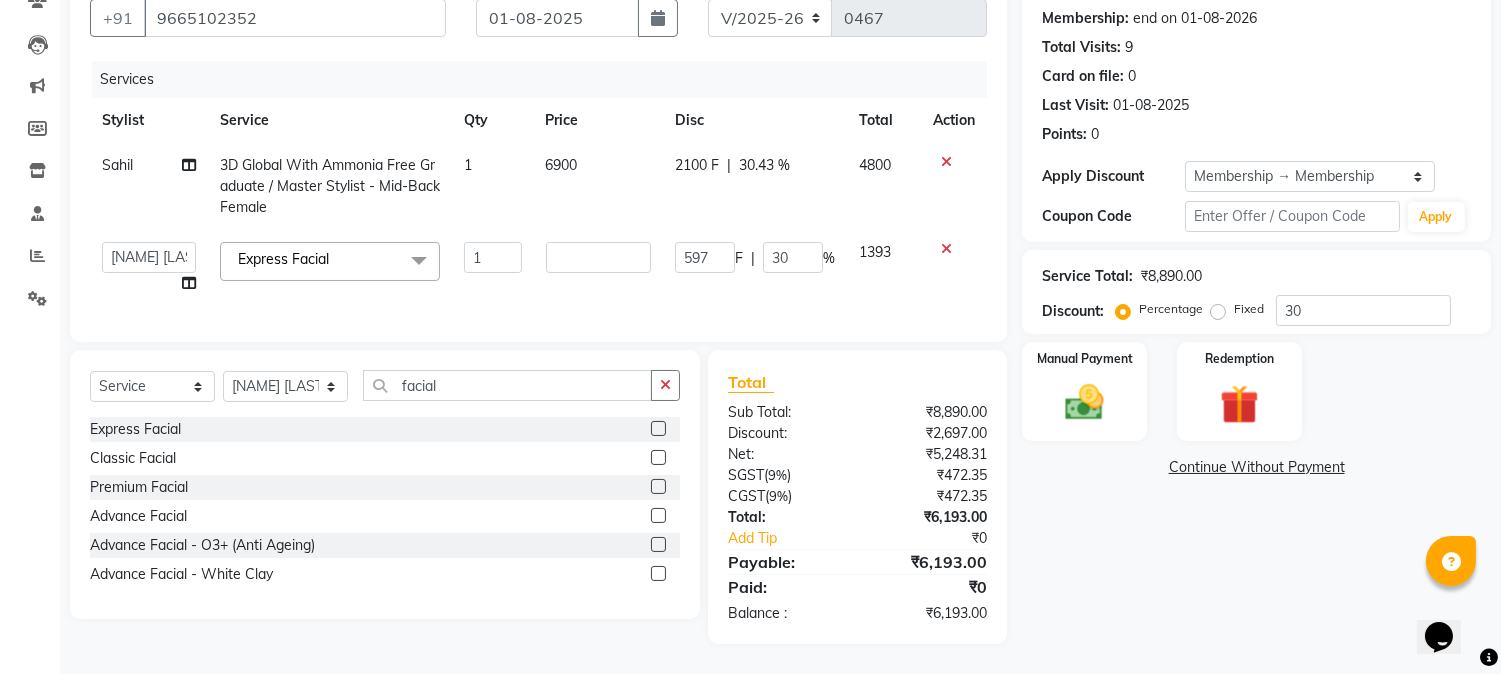 click on "Name: [NAME]  Membership: end on [DATE] Total Visits:  9 Card on file:  0 Last Visit:   [DATE] Points:   0  Apply Discount Select Membership → Membership Coupon Code Apply Service Total:  ₹8,890.00  Discount:  Percentage   Fixed  30 Manual Payment Redemption  Continue Without Payment" 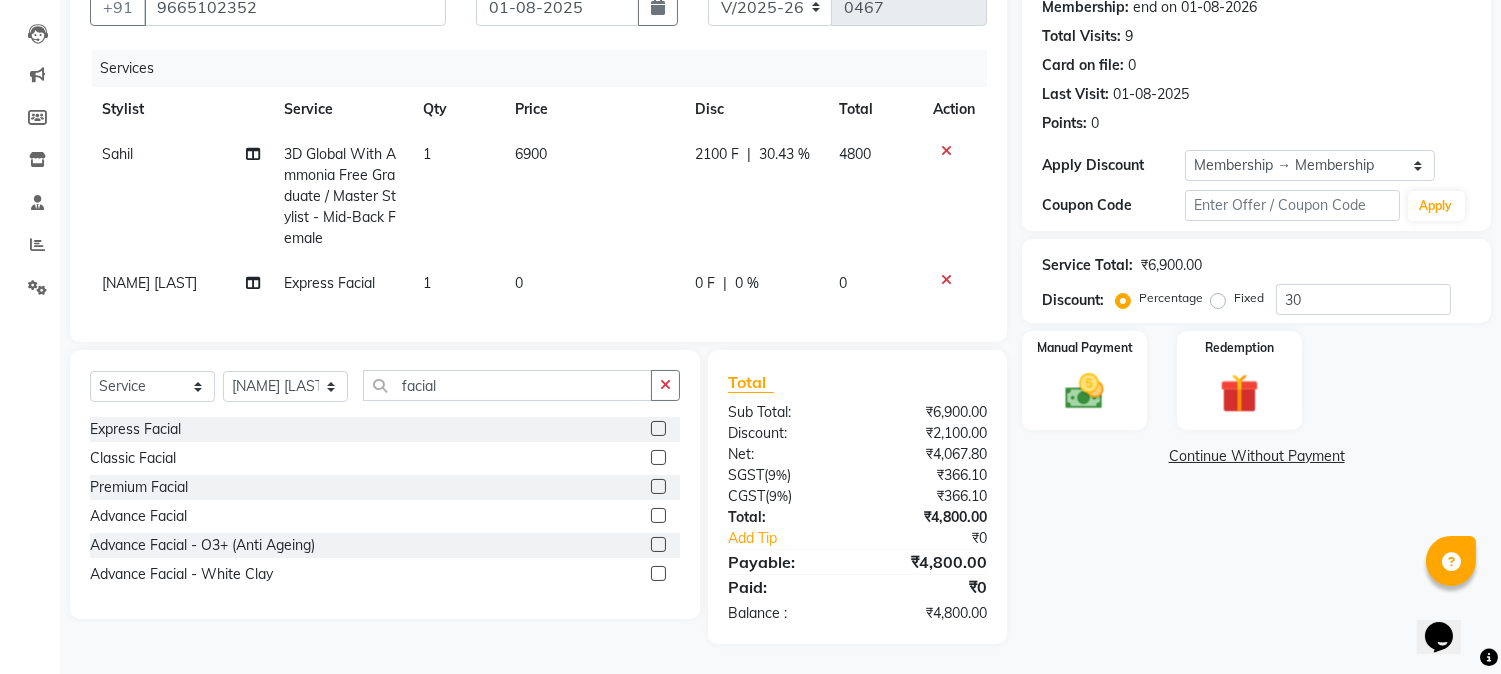 click on "6900" 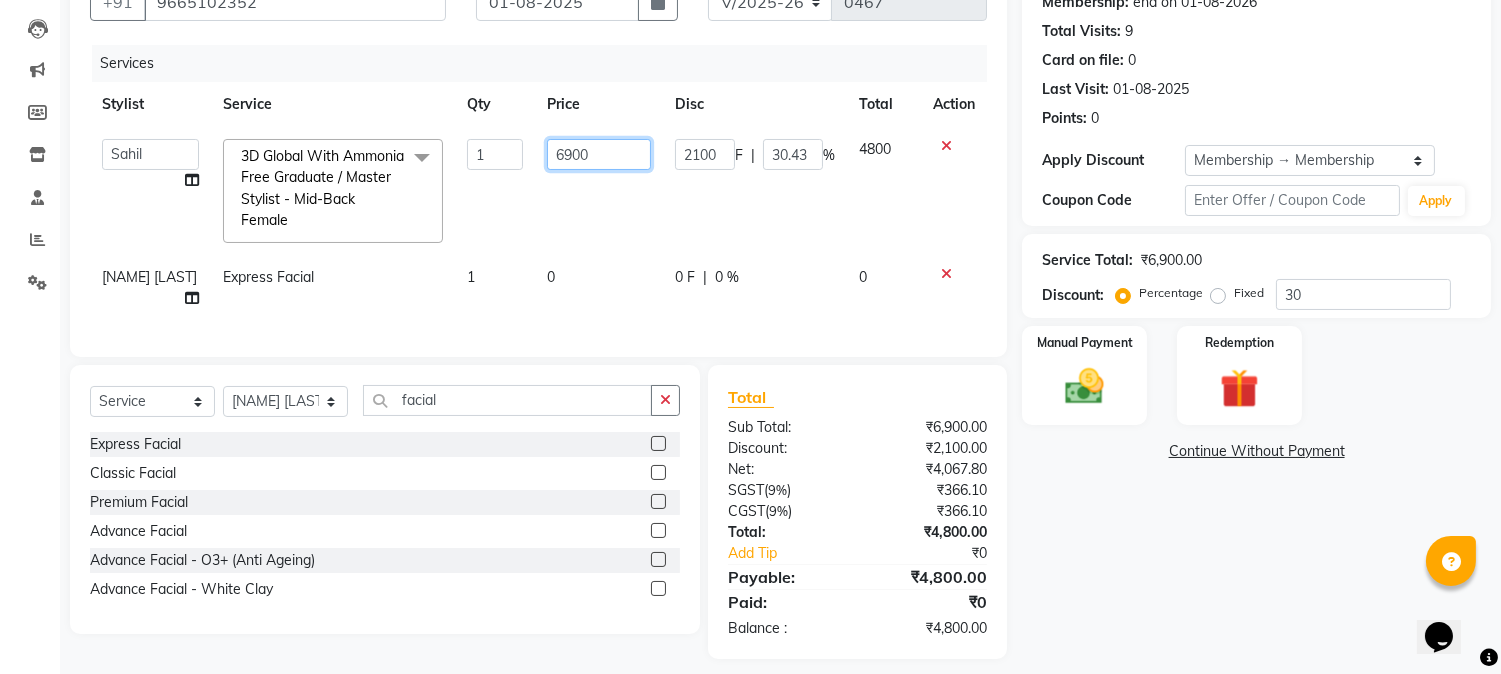 click on "6900" 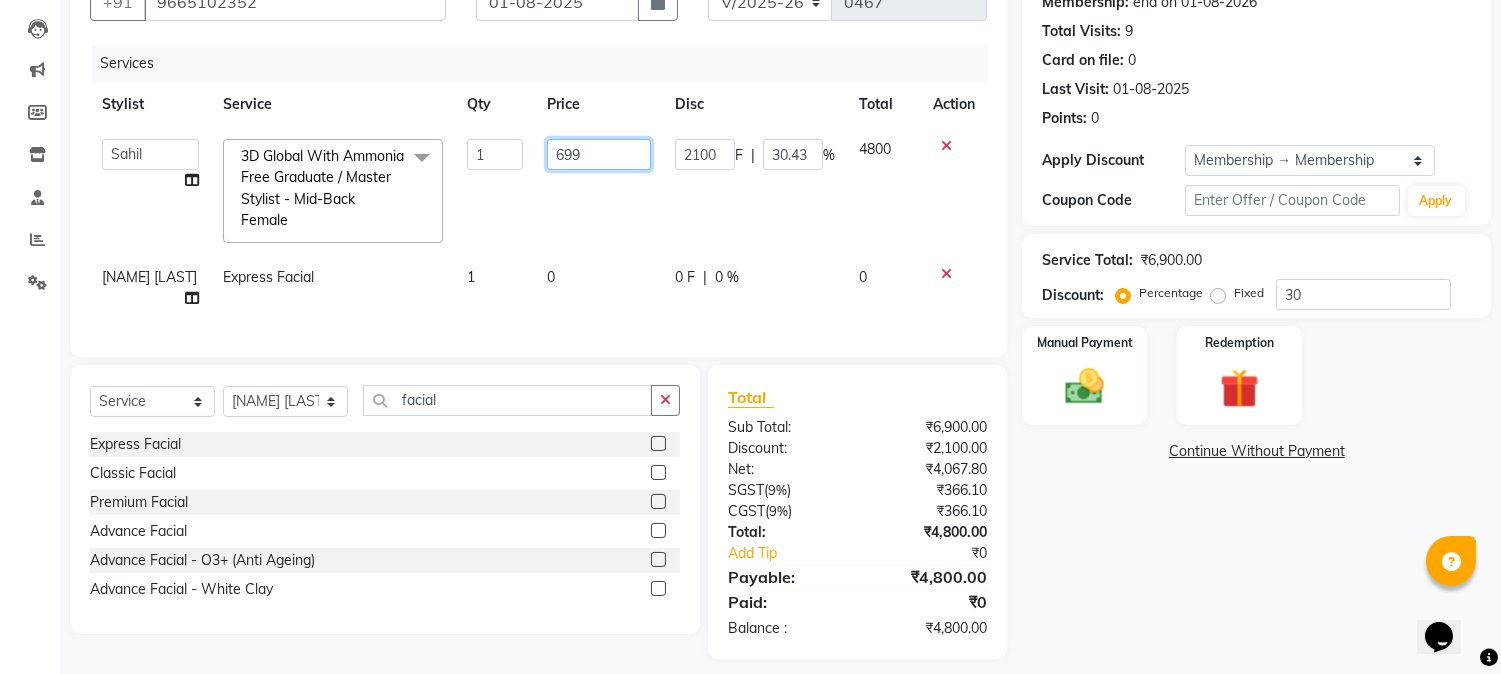 type on "6990" 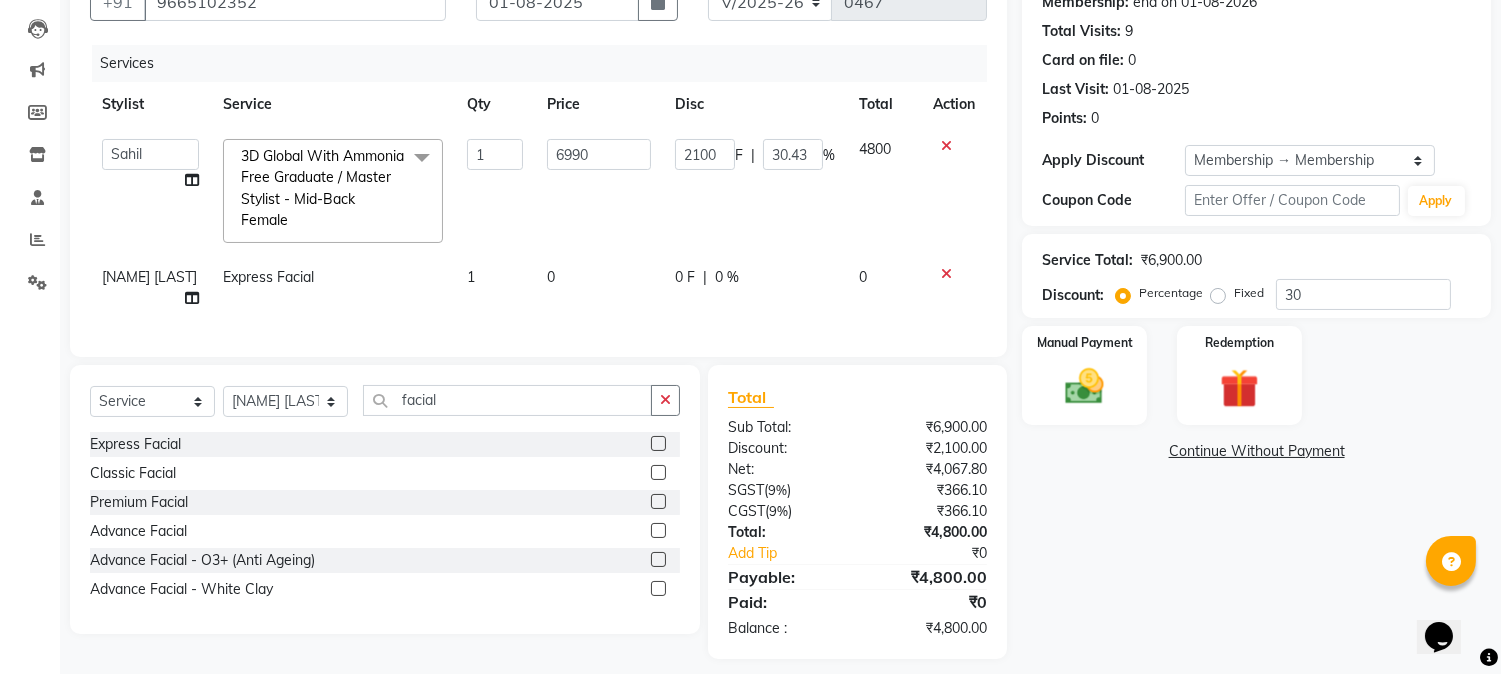 click on "0" 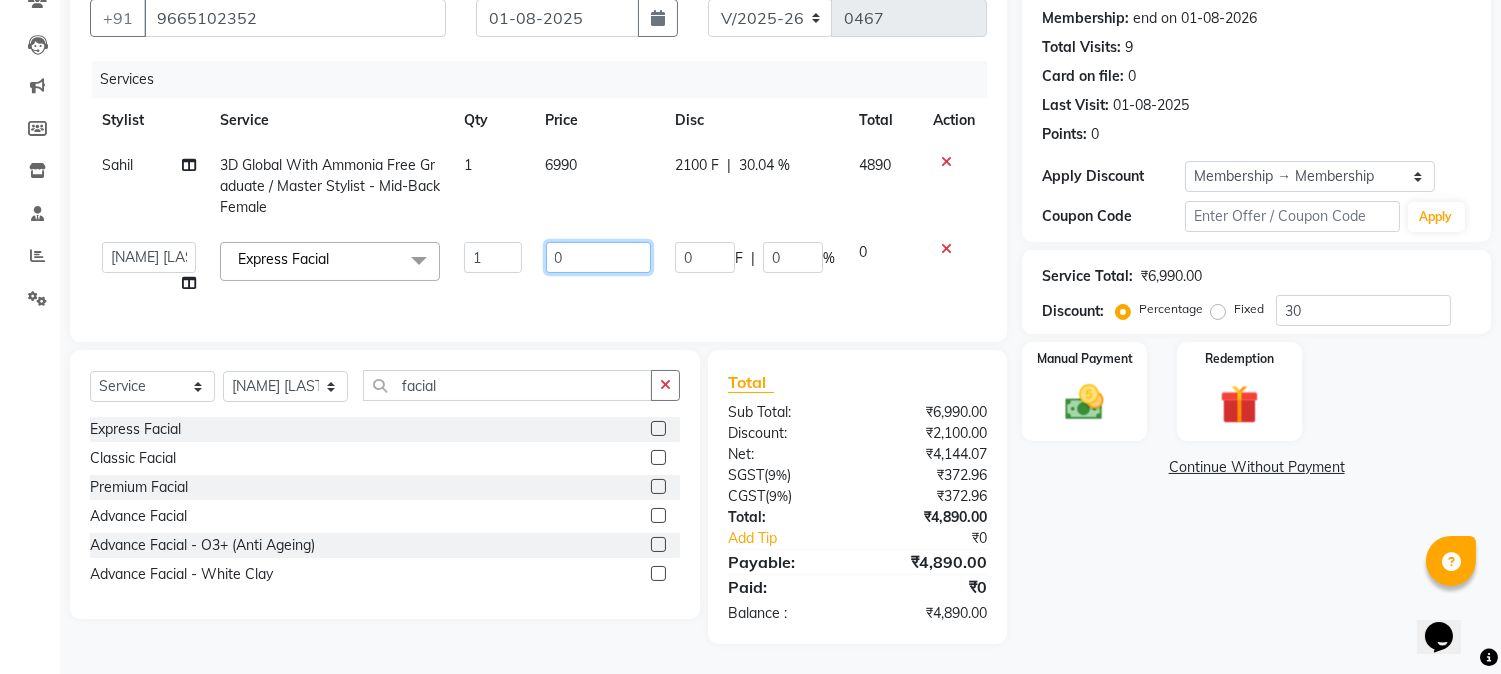 drag, startPoint x: 587, startPoint y: 243, endPoint x: 522, endPoint y: 244, distance: 65.00769 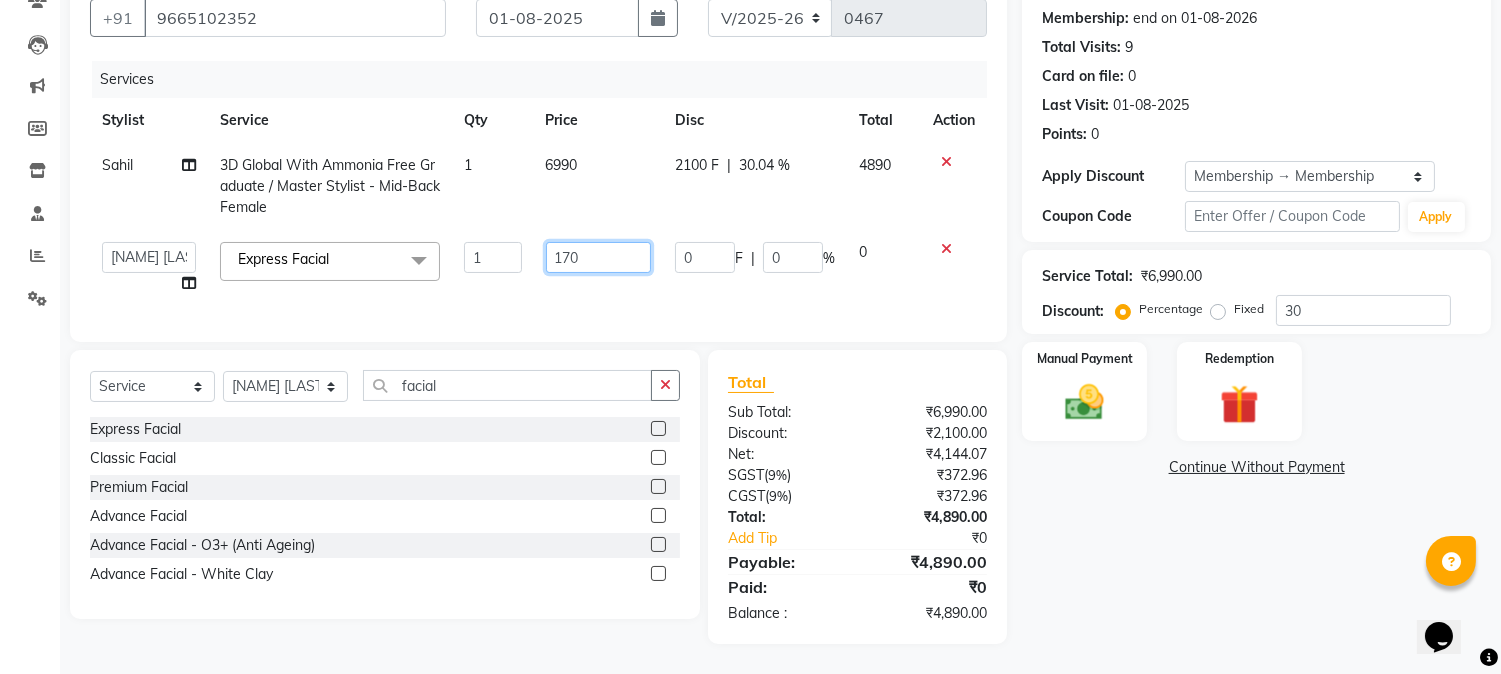 type on "1700" 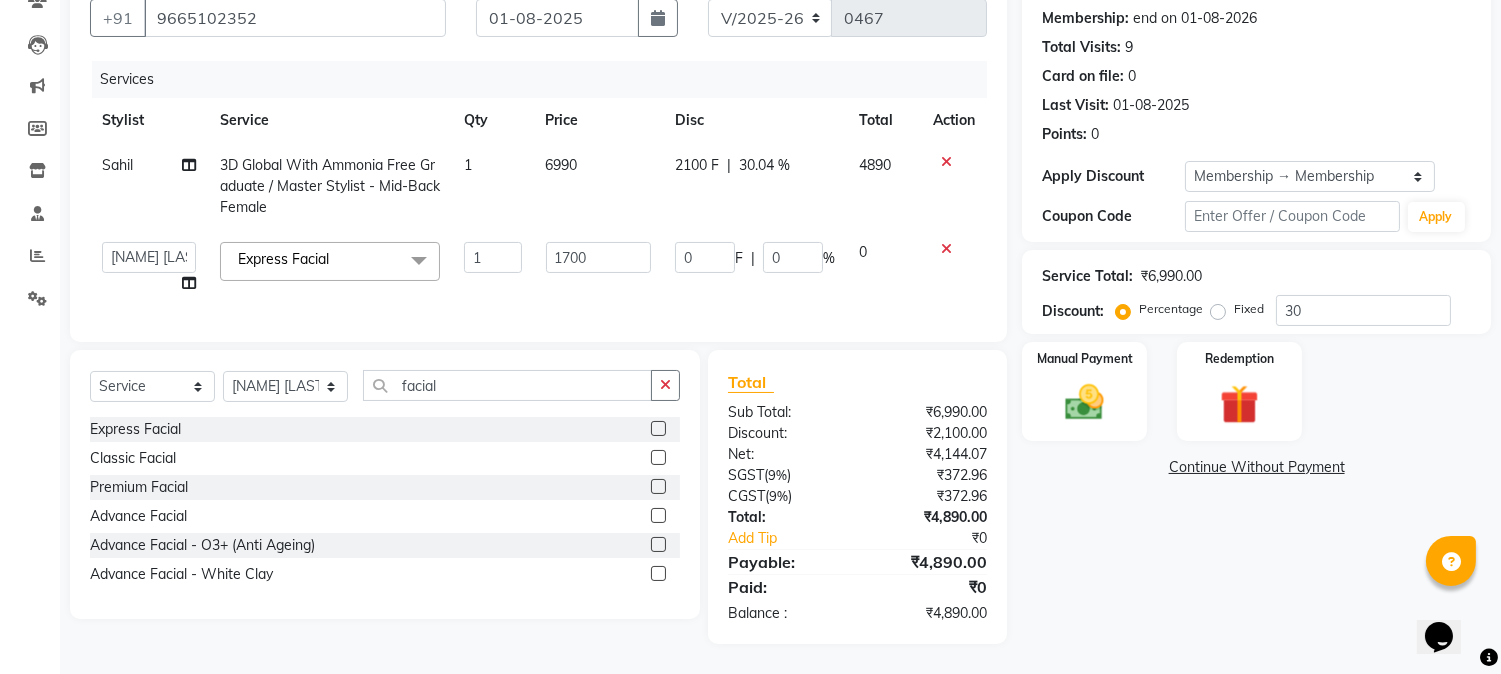 click on "Name: [NAME]  Membership: end on [DATE] Total Visits:  9 Card on file:  0 Last Visit:   [DATE] Points:   0  Apply Discount Select Membership → Membership Coupon Code Apply Service Total:  ₹6,990.00  Discount:  Percentage   Fixed  30 Manual Payment Redemption  Continue Without Payment" 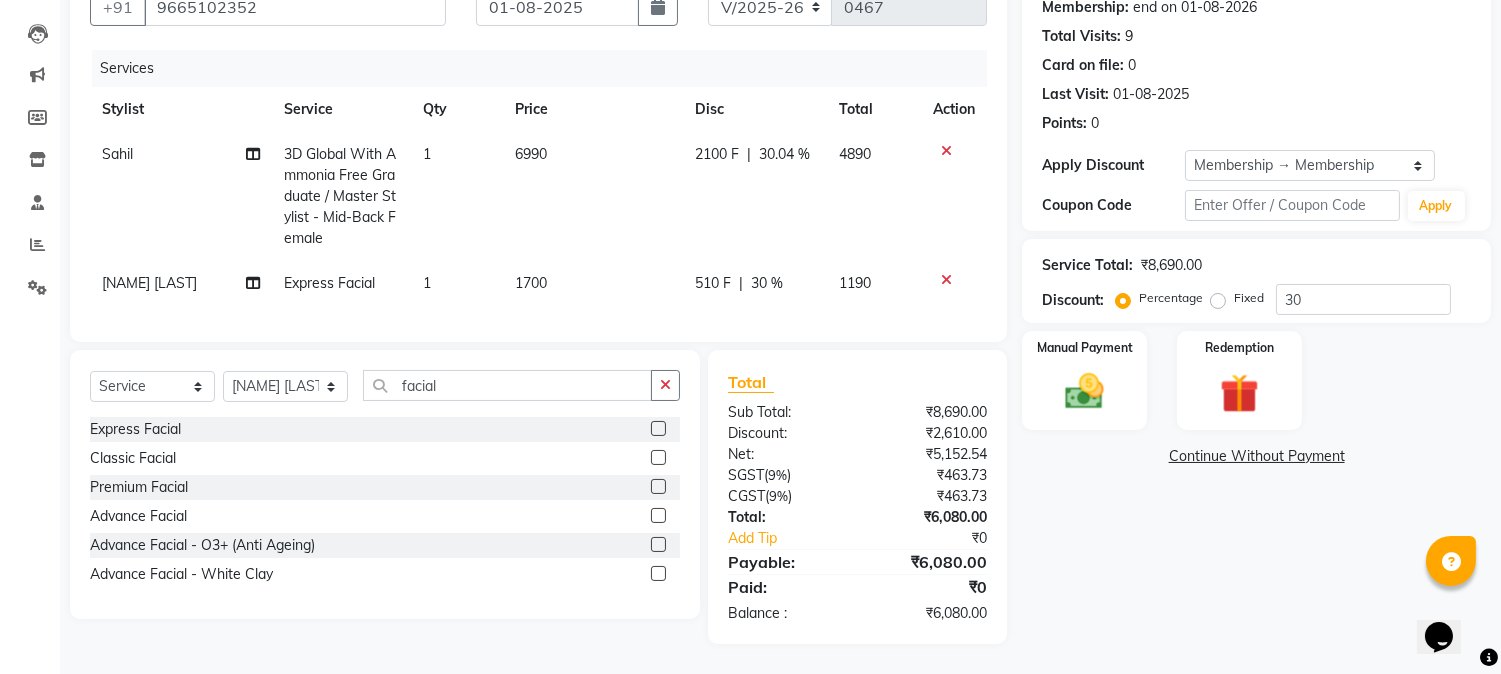 click on "6990" 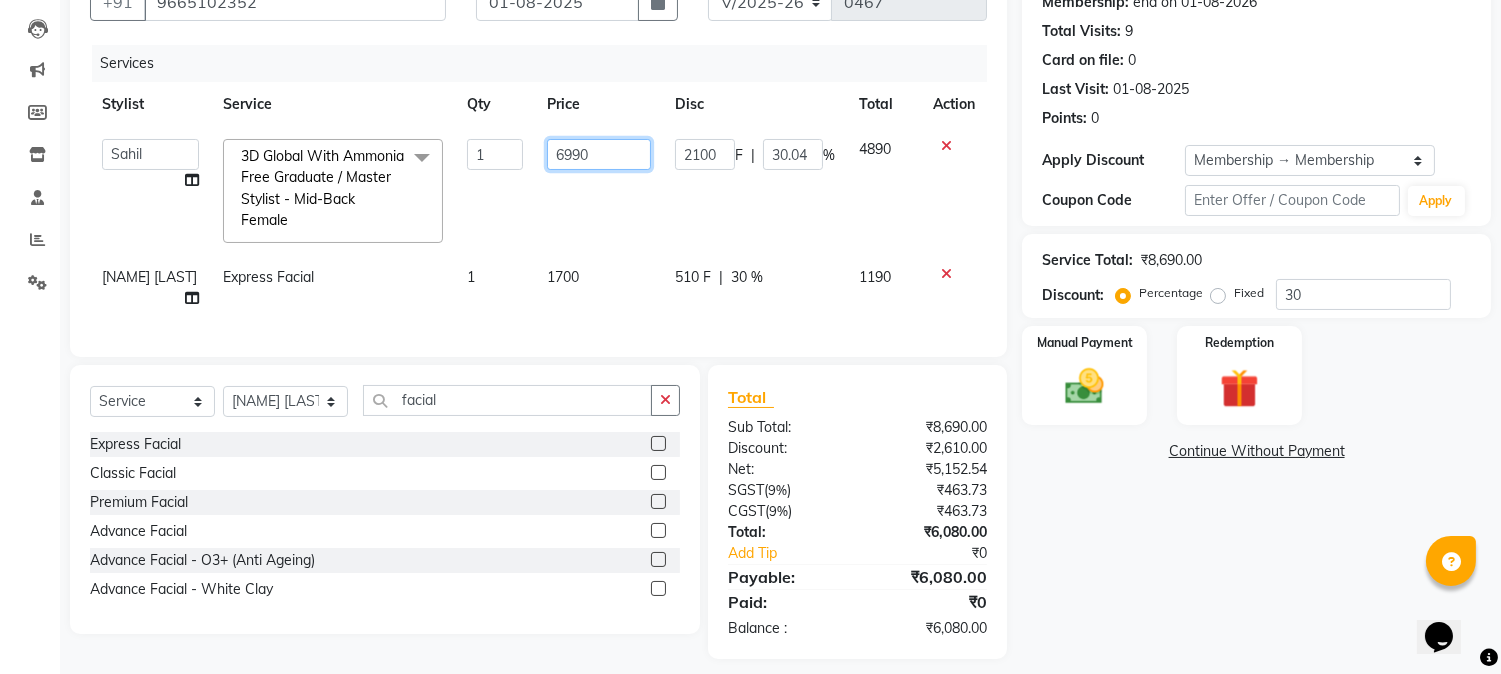 click on "6990" 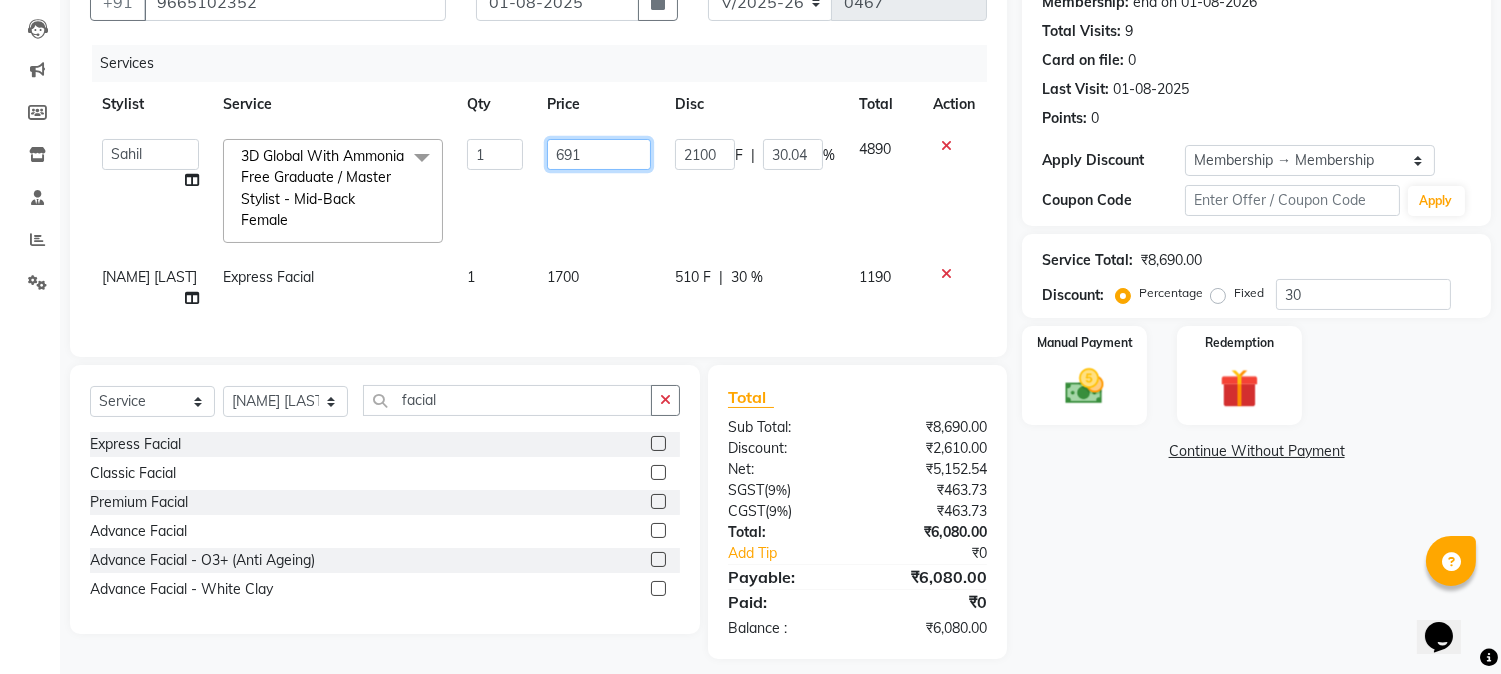 type on "6910" 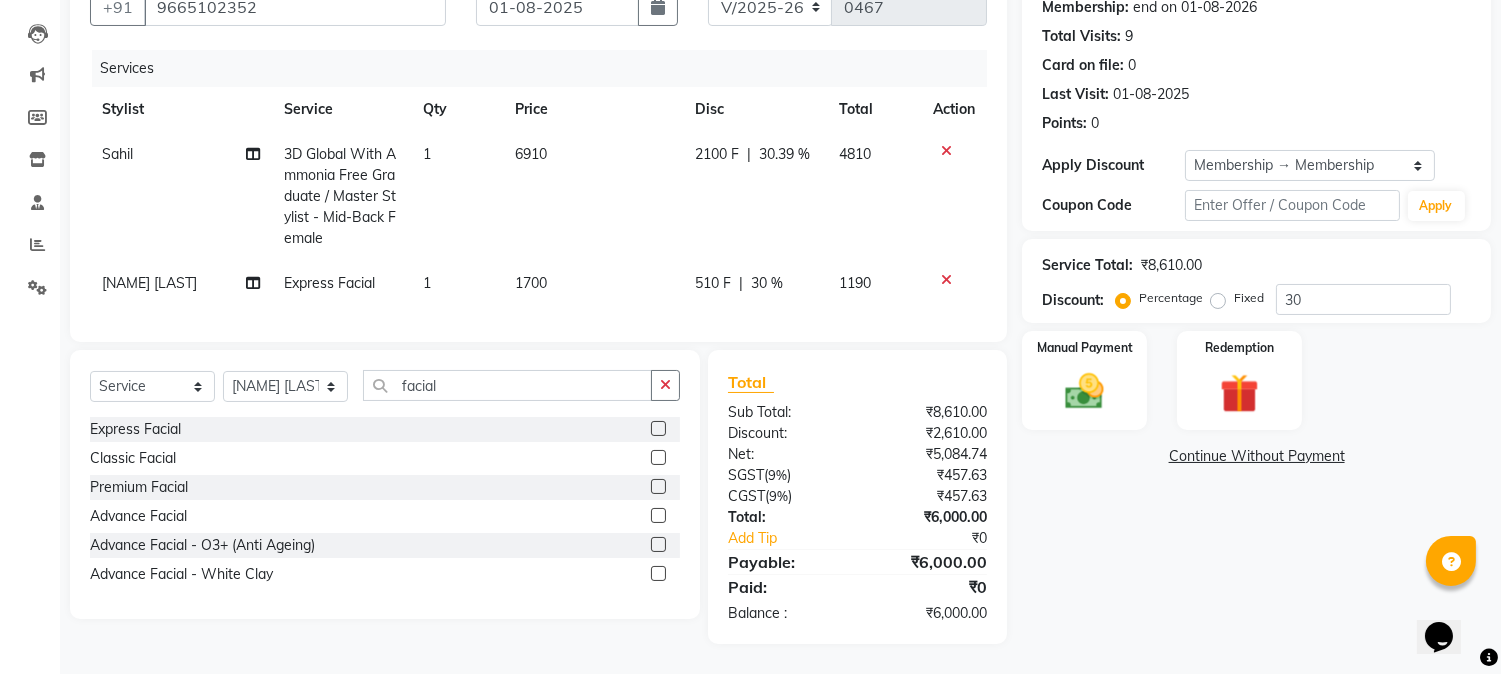 click on "Name: [NAME]  Membership: end on [DATE] Total Visits:  9 Card on file:  0 Last Visit:   [DATE] Points:   0  Apply Discount Select Membership → Membership Coupon Code Apply Service Total:  ₹8,610.00  Discount:  Percentage   Fixed  30 Manual Payment Redemption  Continue Without Payment" 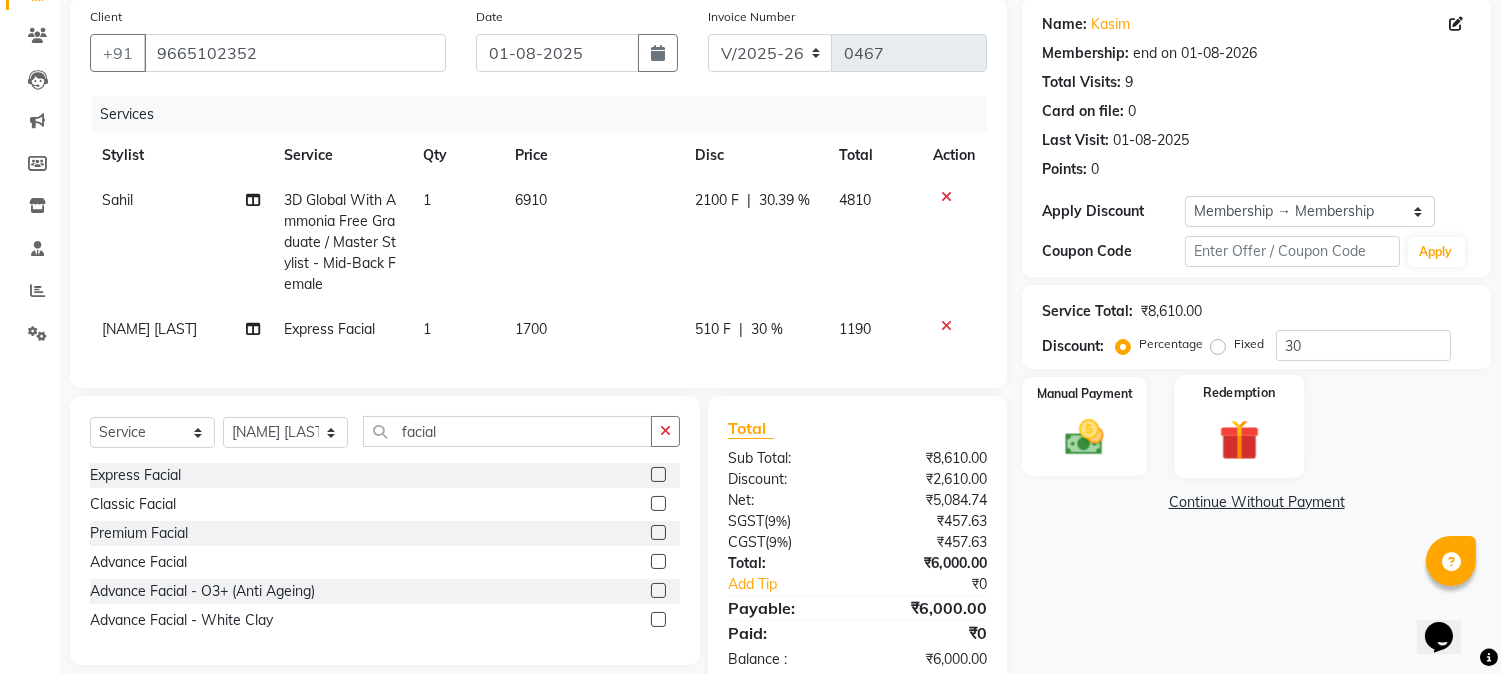 scroll, scrollTop: 203, scrollLeft: 0, axis: vertical 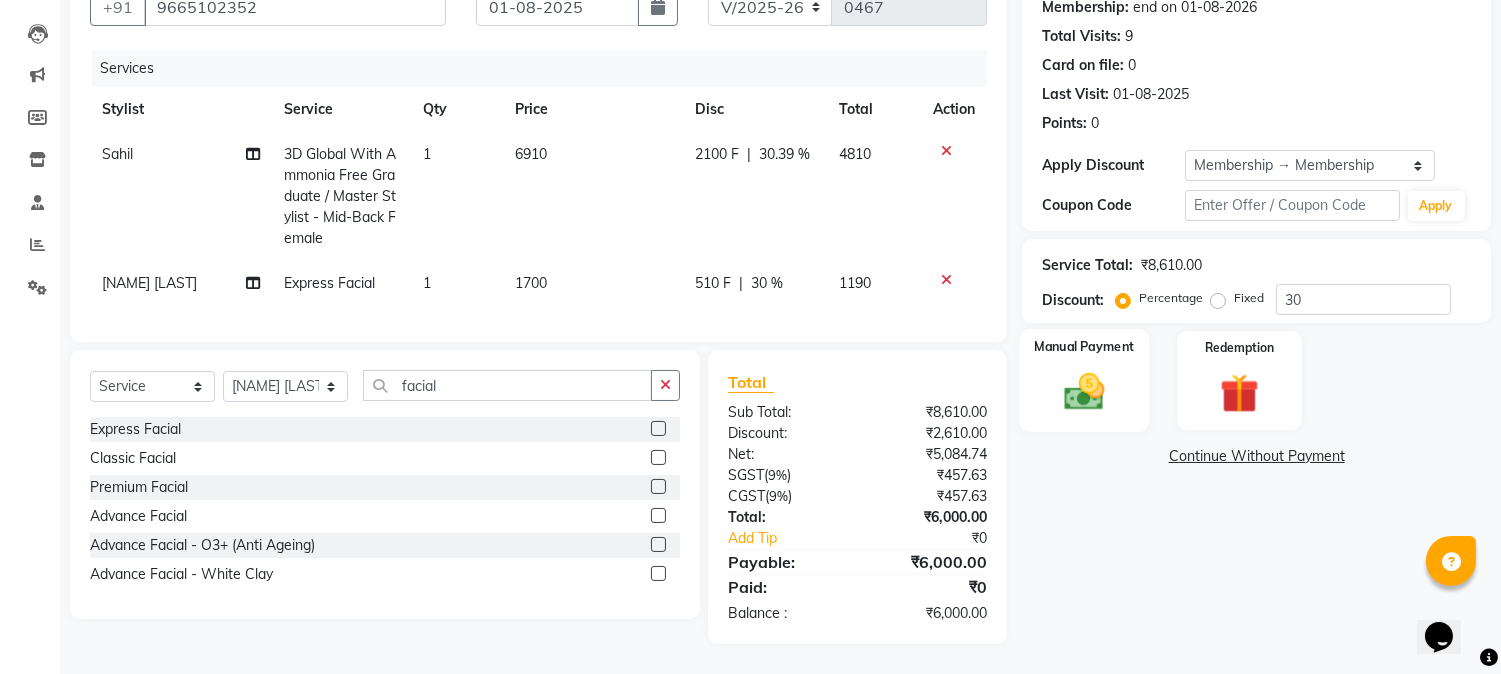 click 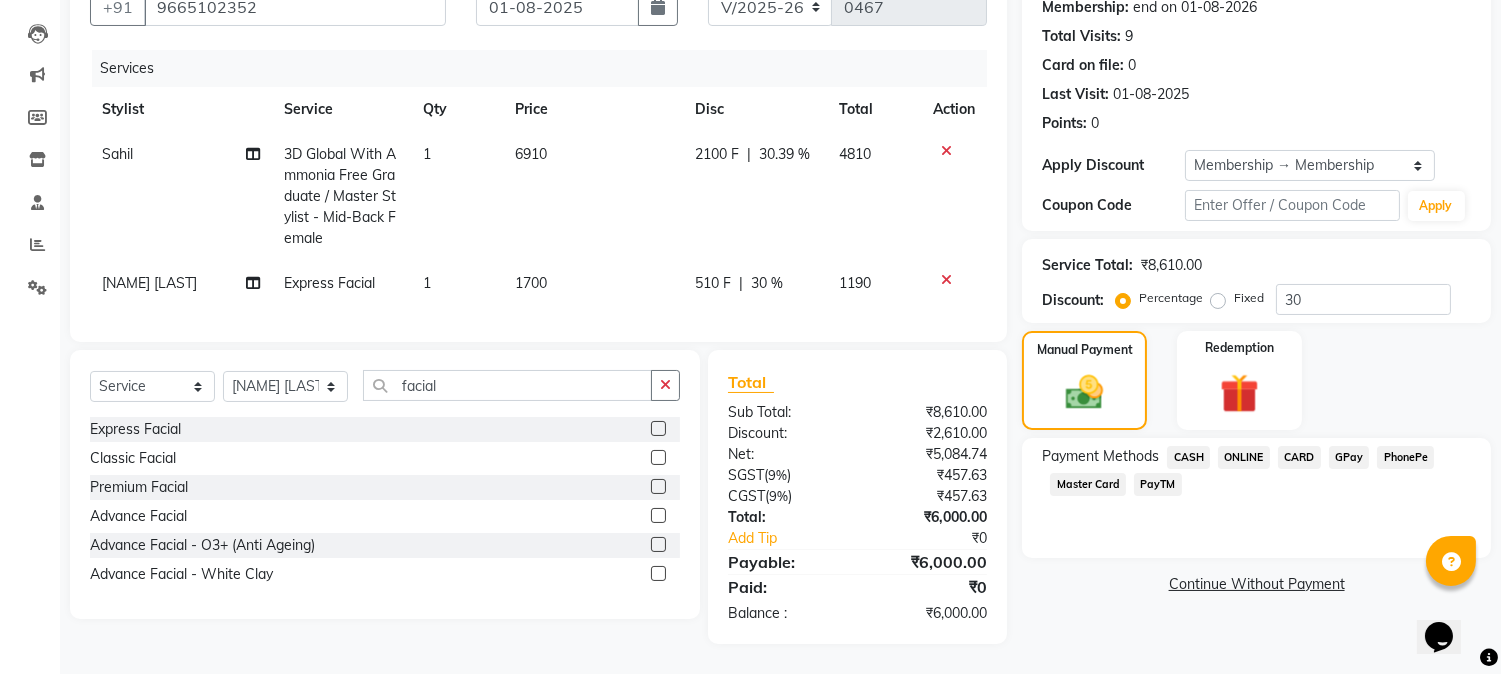click on "CASH" 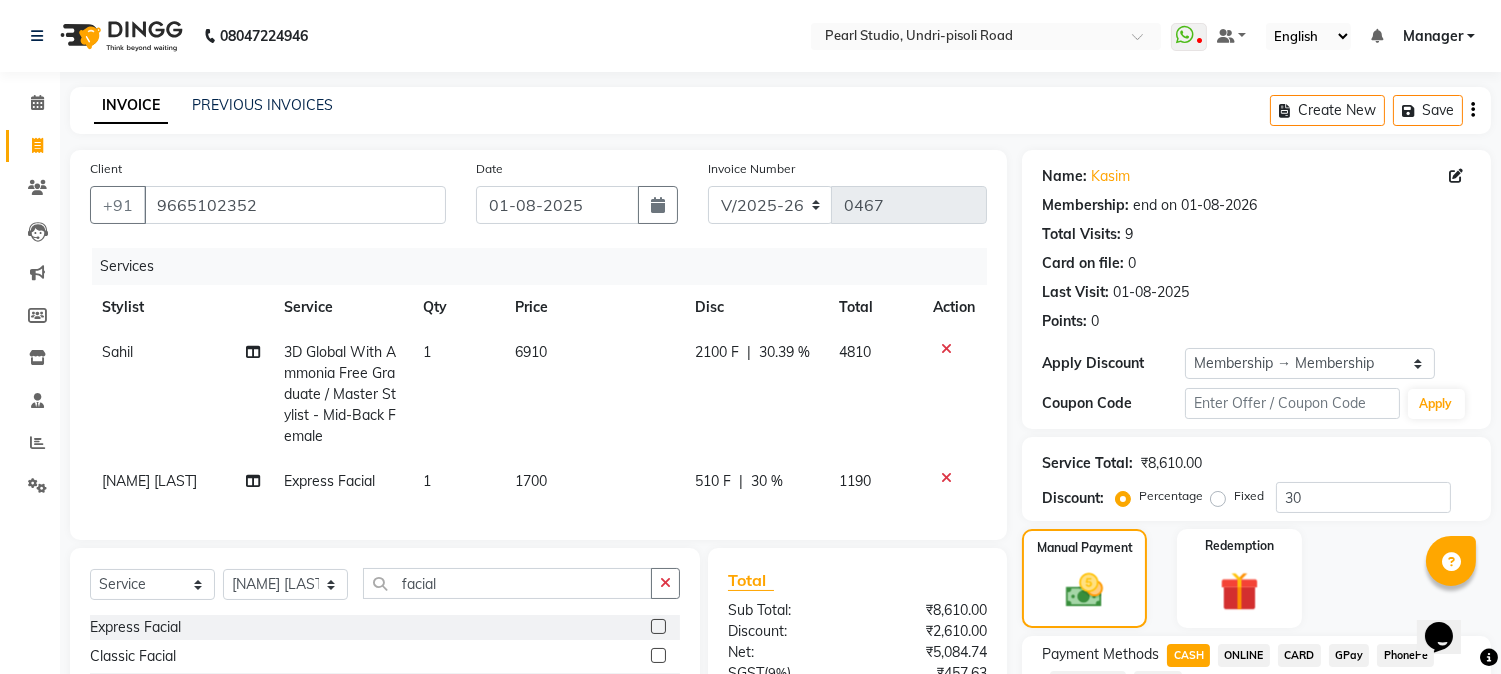 scroll, scrollTop: 214, scrollLeft: 0, axis: vertical 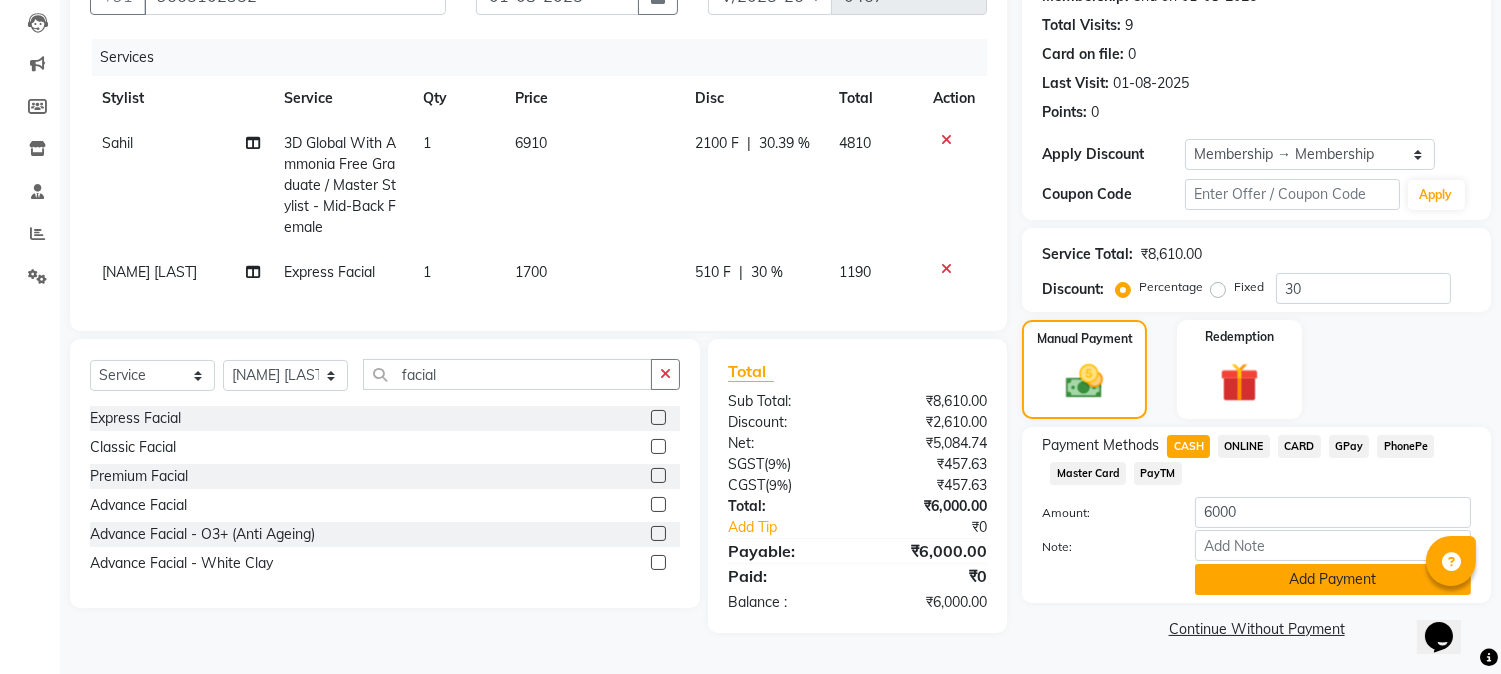 click on "Add Payment" 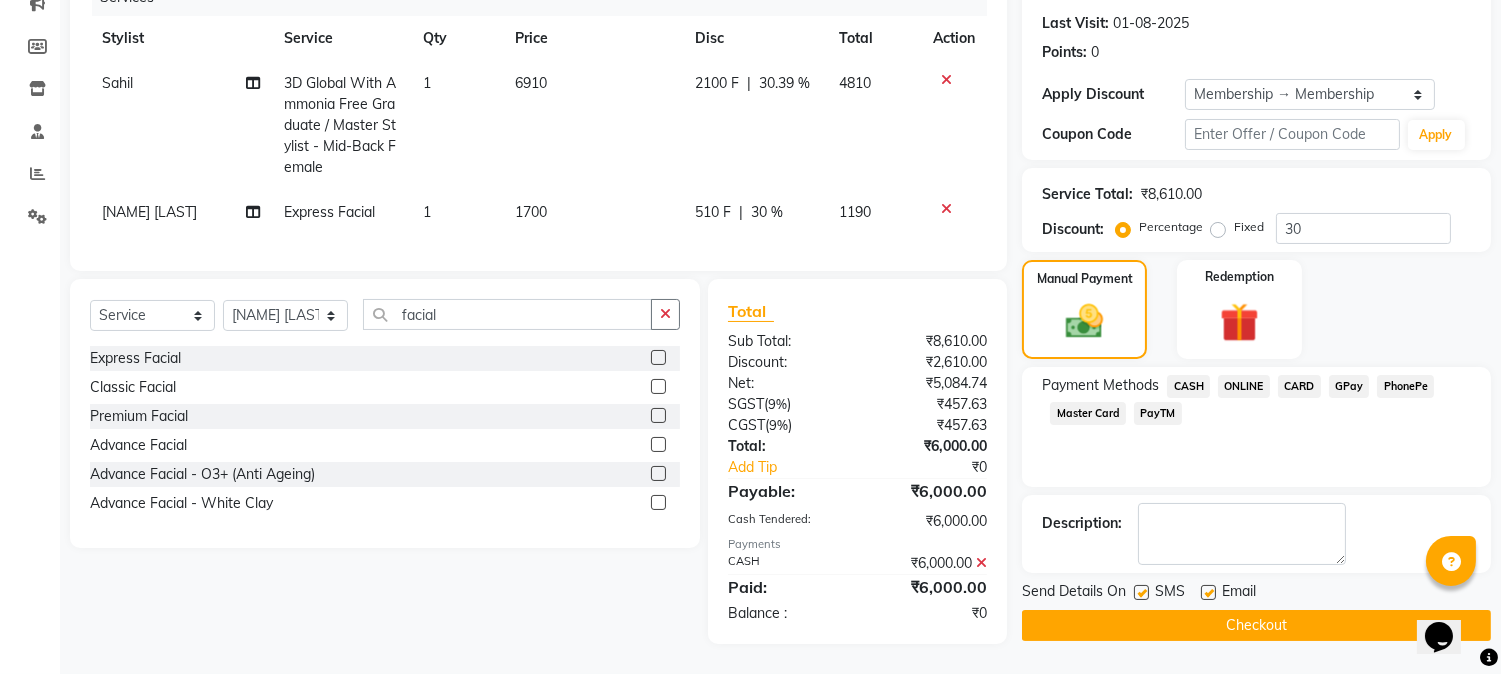 scroll, scrollTop: 285, scrollLeft: 0, axis: vertical 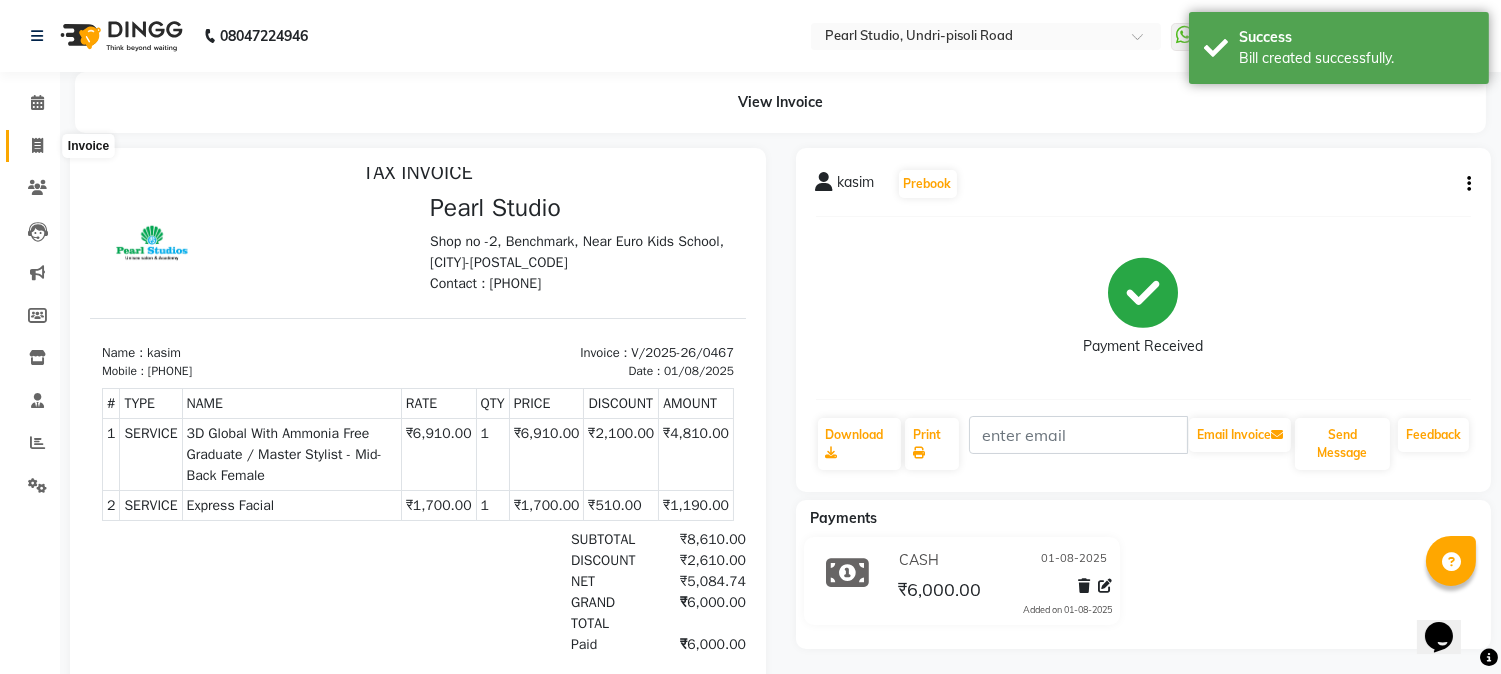 click 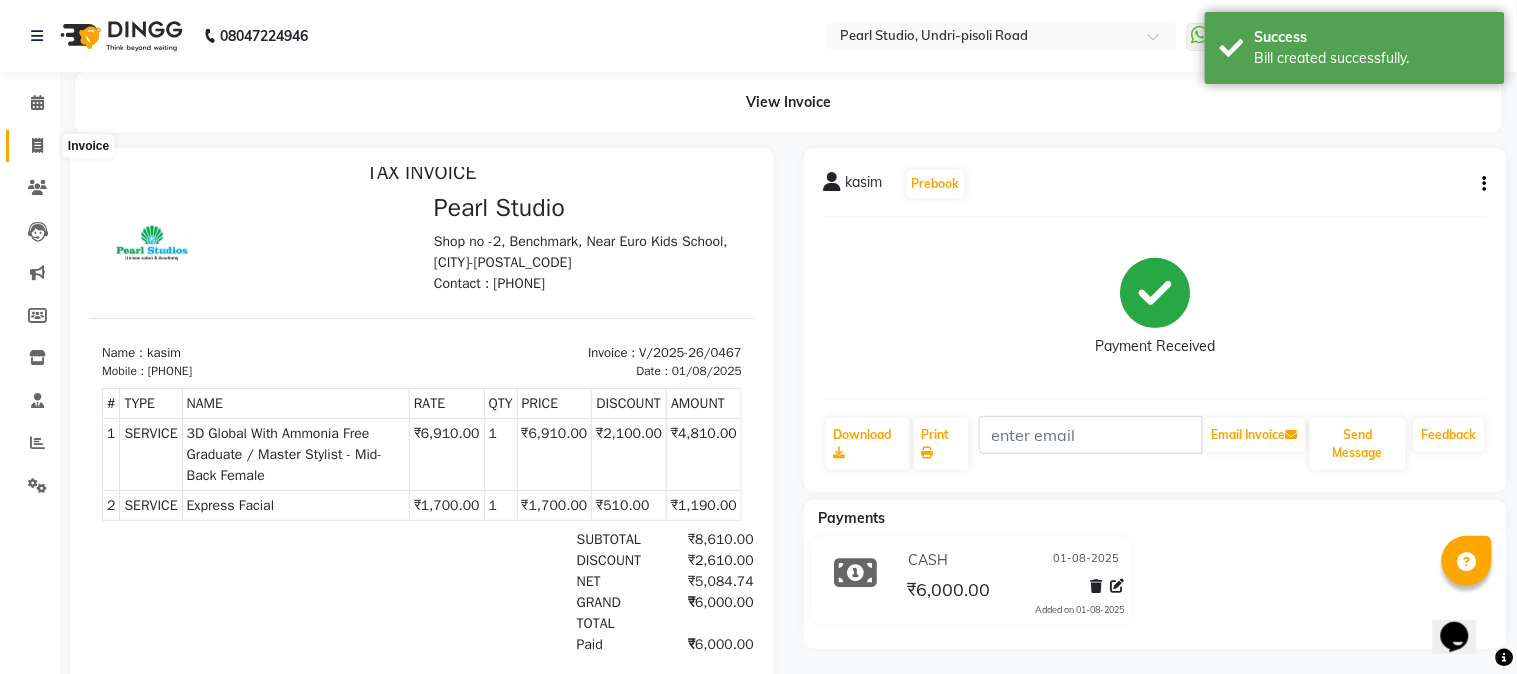 select on "5290" 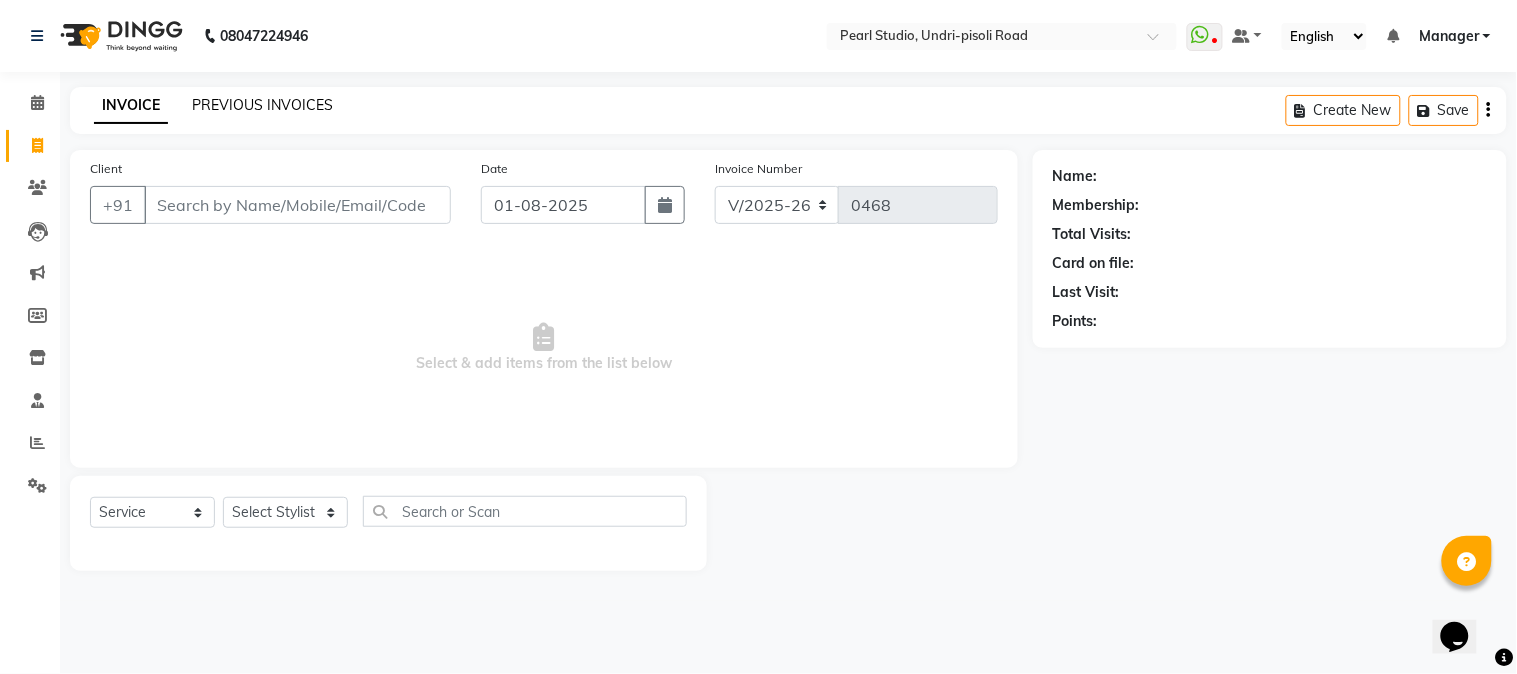 click on "PREVIOUS INVOICES" 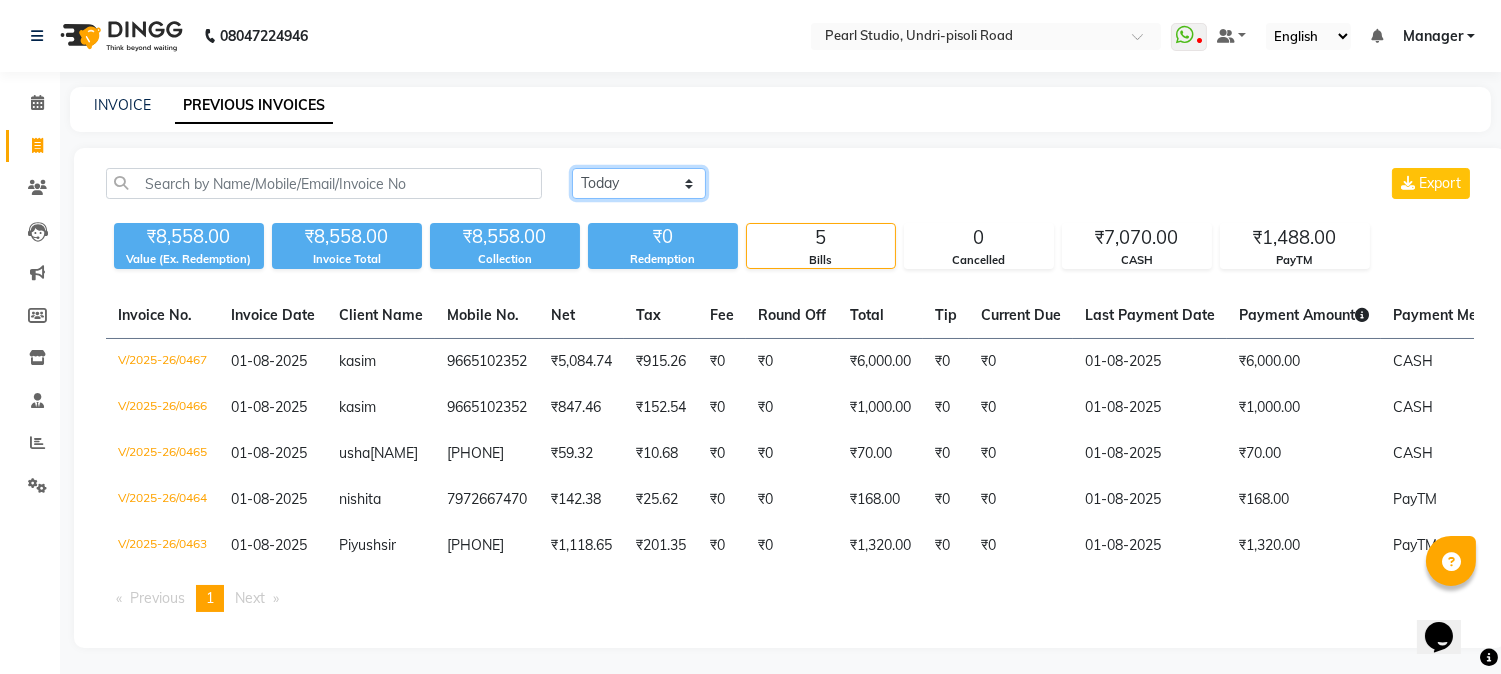 click on "Today Yesterday Custom Range" 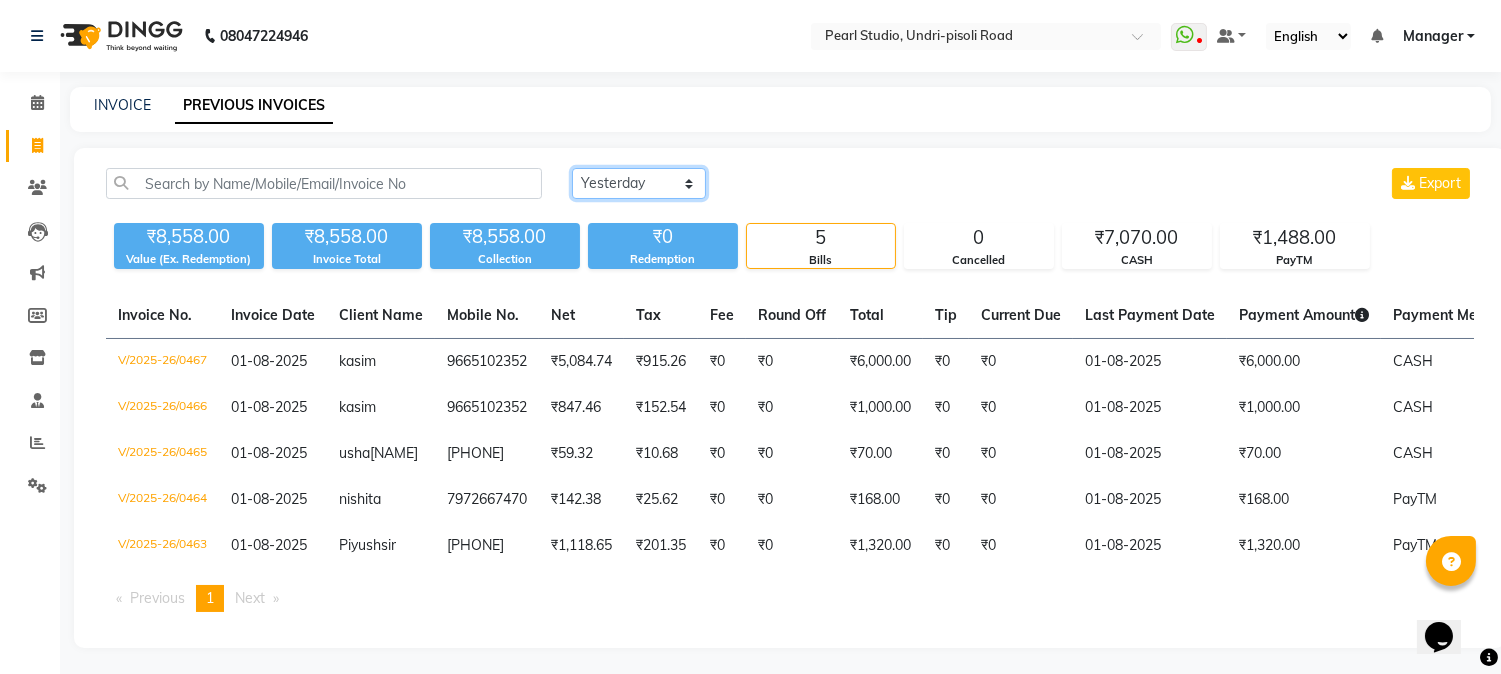 click on "Today Yesterday Custom Range" 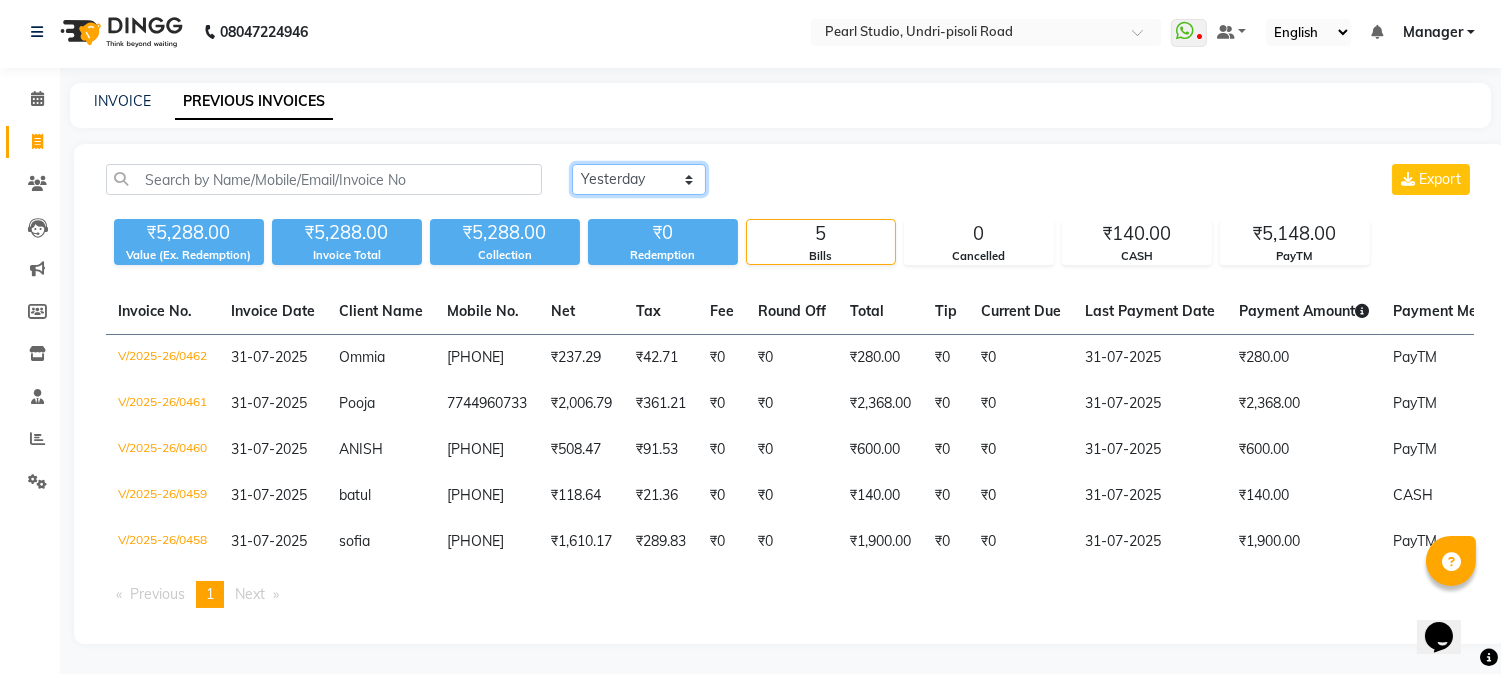 scroll, scrollTop: 18, scrollLeft: 0, axis: vertical 